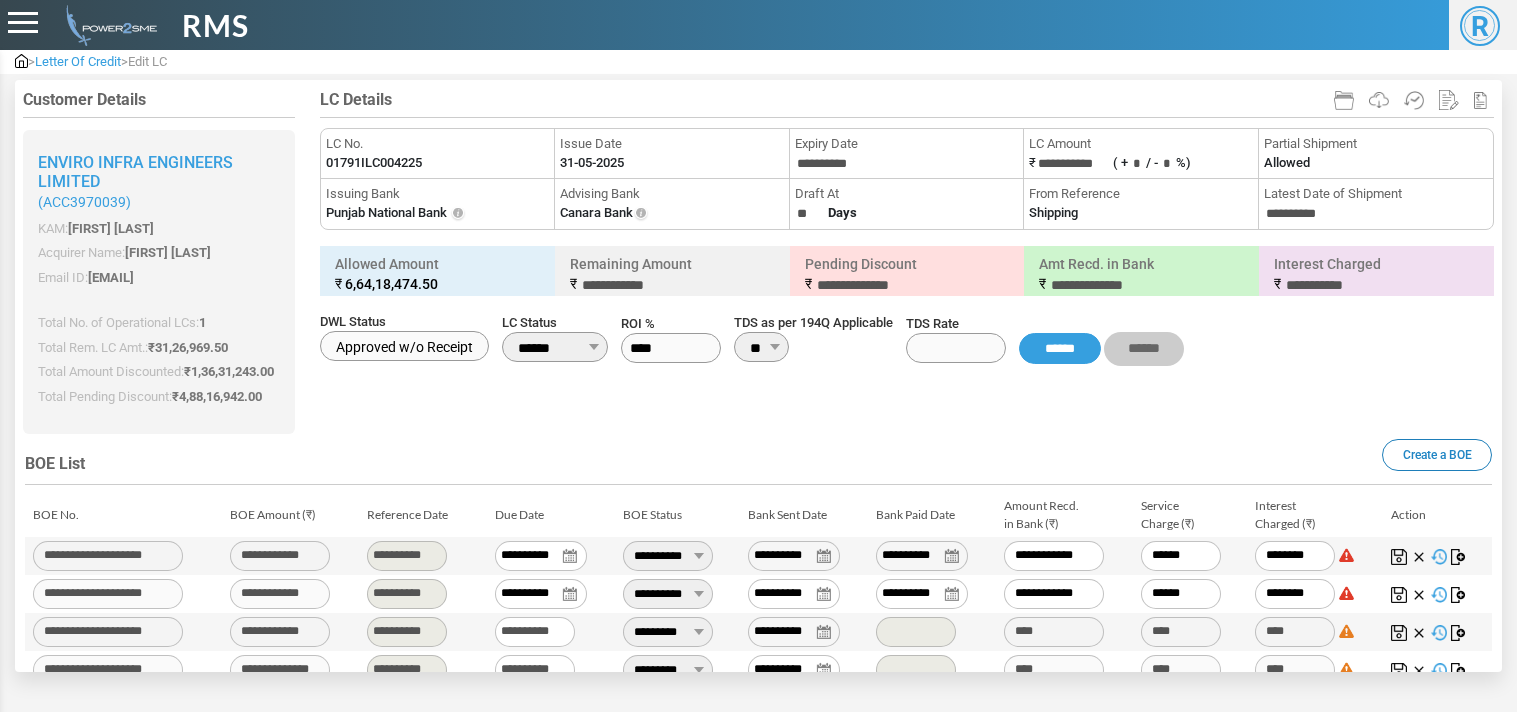 scroll, scrollTop: 0, scrollLeft: 0, axis: both 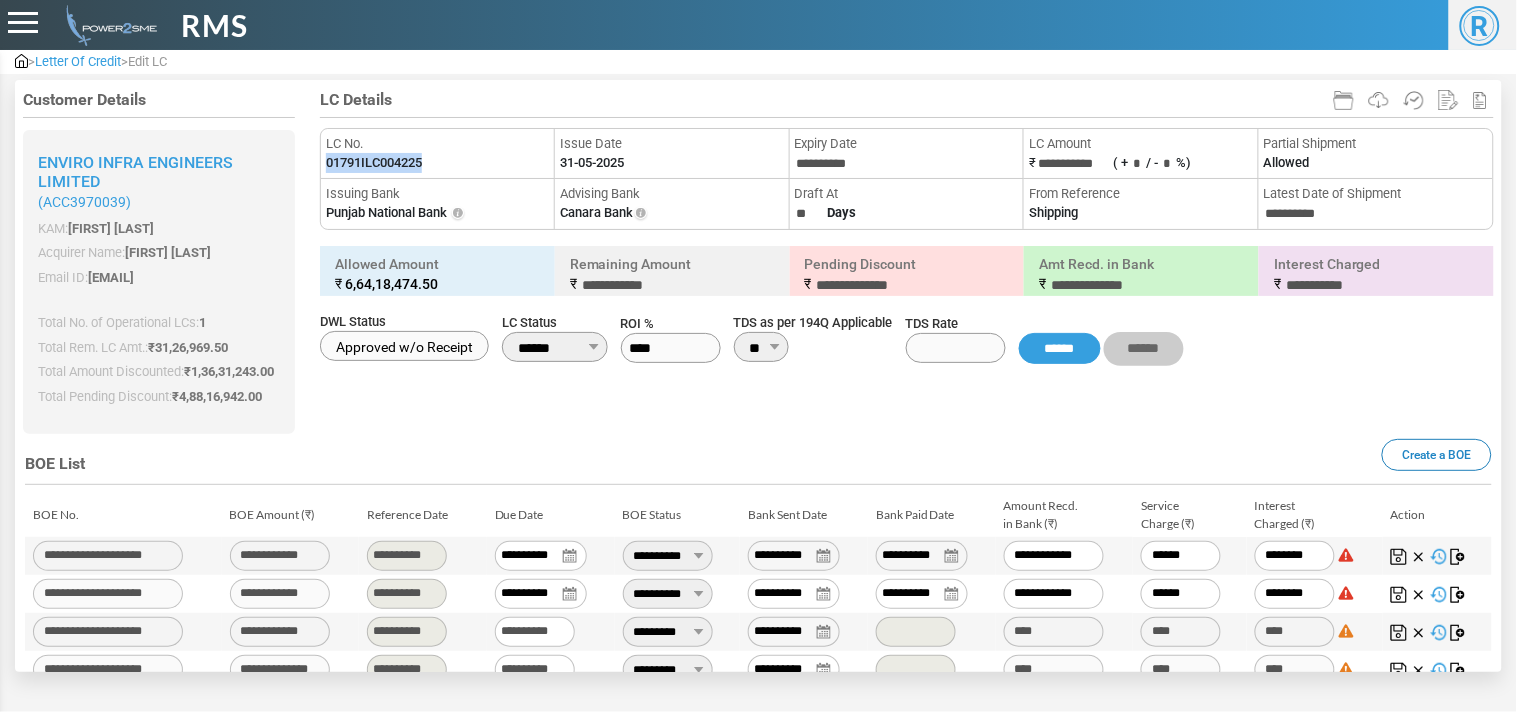click at bounding box center (21, 61) 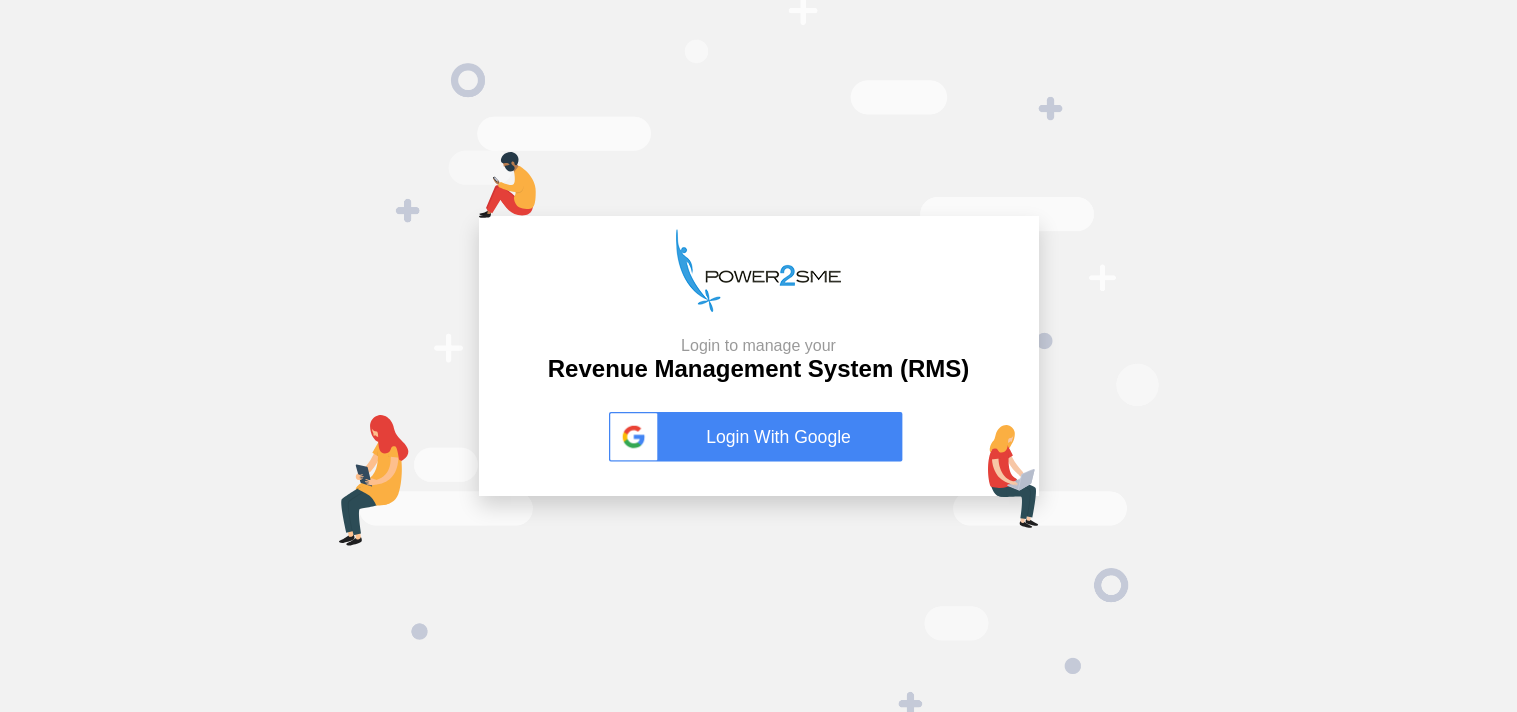 scroll, scrollTop: 0, scrollLeft: 0, axis: both 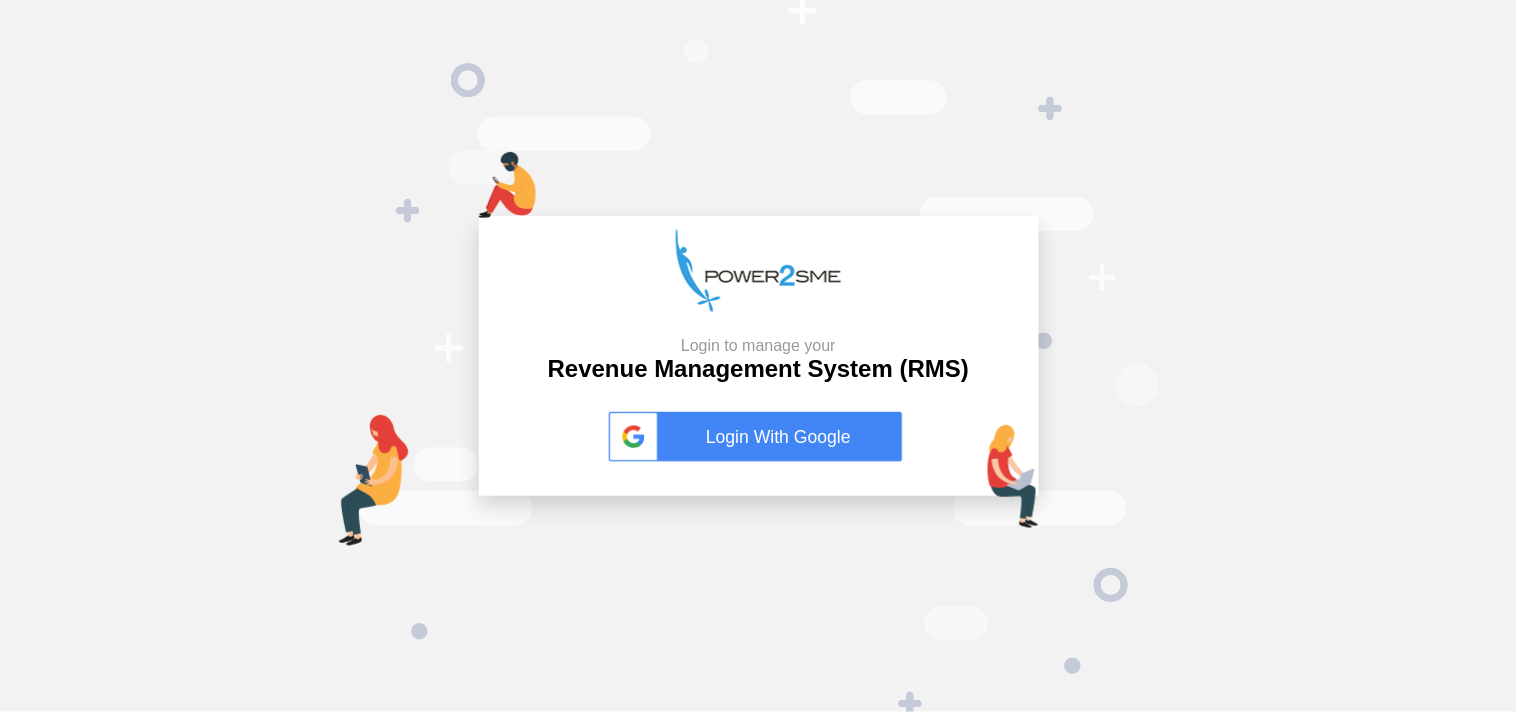 click on "Login With Google" at bounding box center (759, 437) 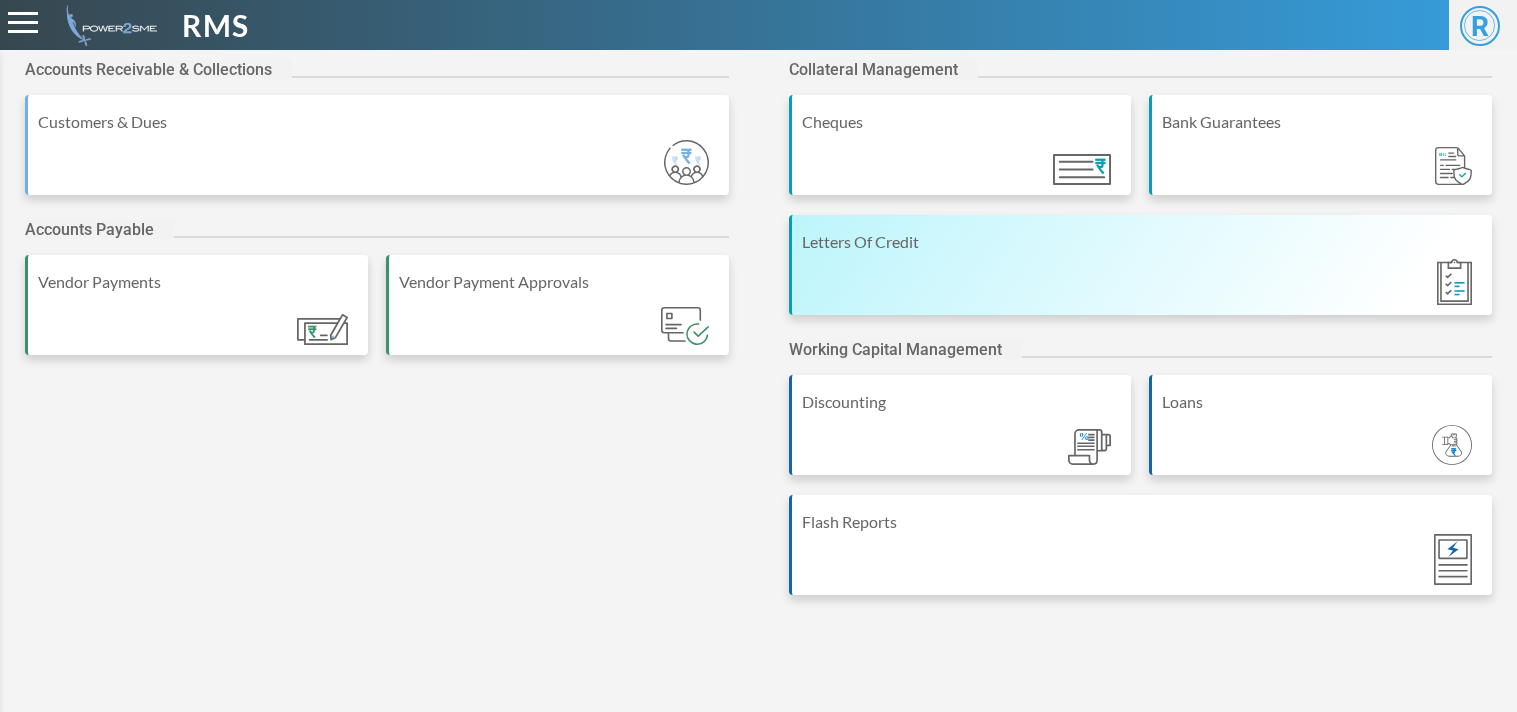 scroll, scrollTop: 0, scrollLeft: 0, axis: both 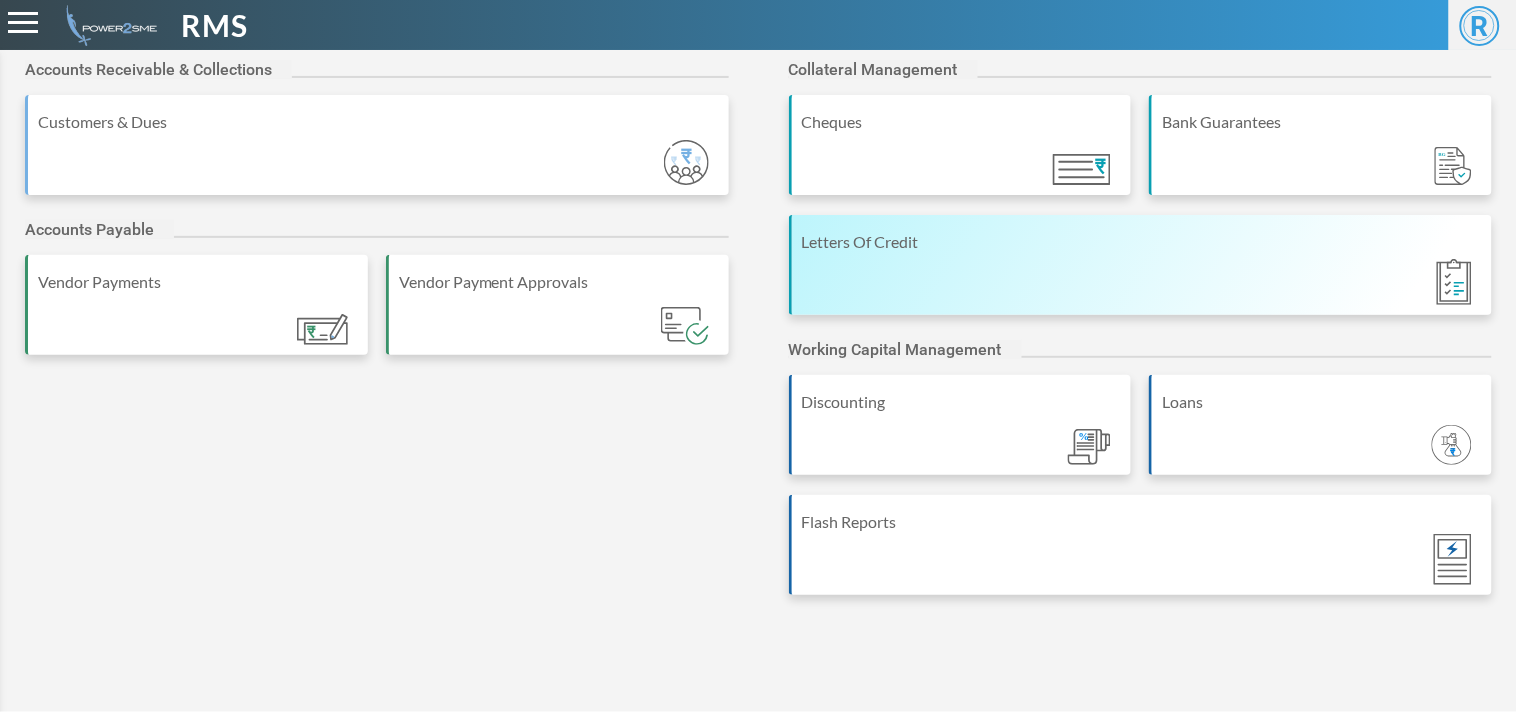 click on "Letters Of Credit" at bounding box center (1141, 265) 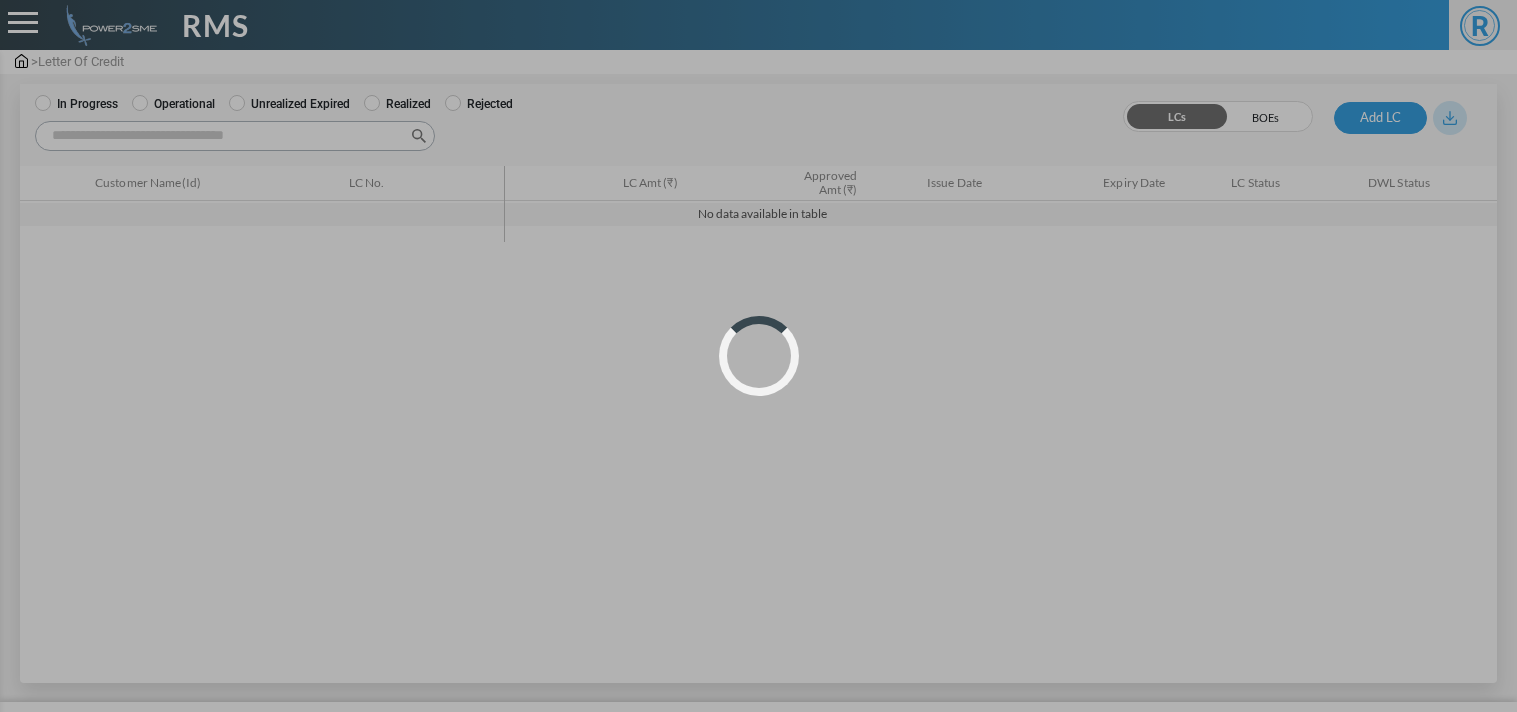 scroll, scrollTop: 0, scrollLeft: 0, axis: both 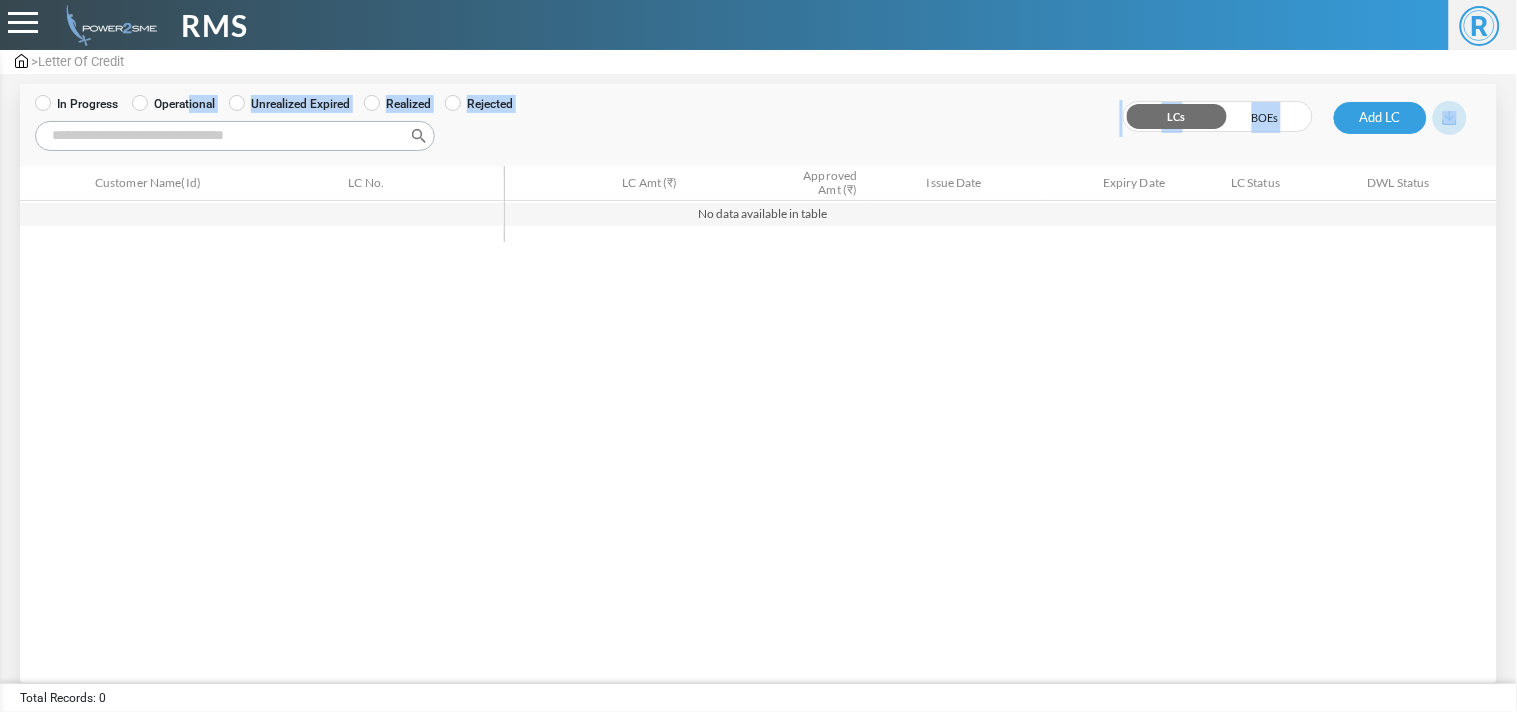 drag, startPoint x: 185, startPoint y: 104, endPoint x: 190, endPoint y: 140, distance: 36.345562 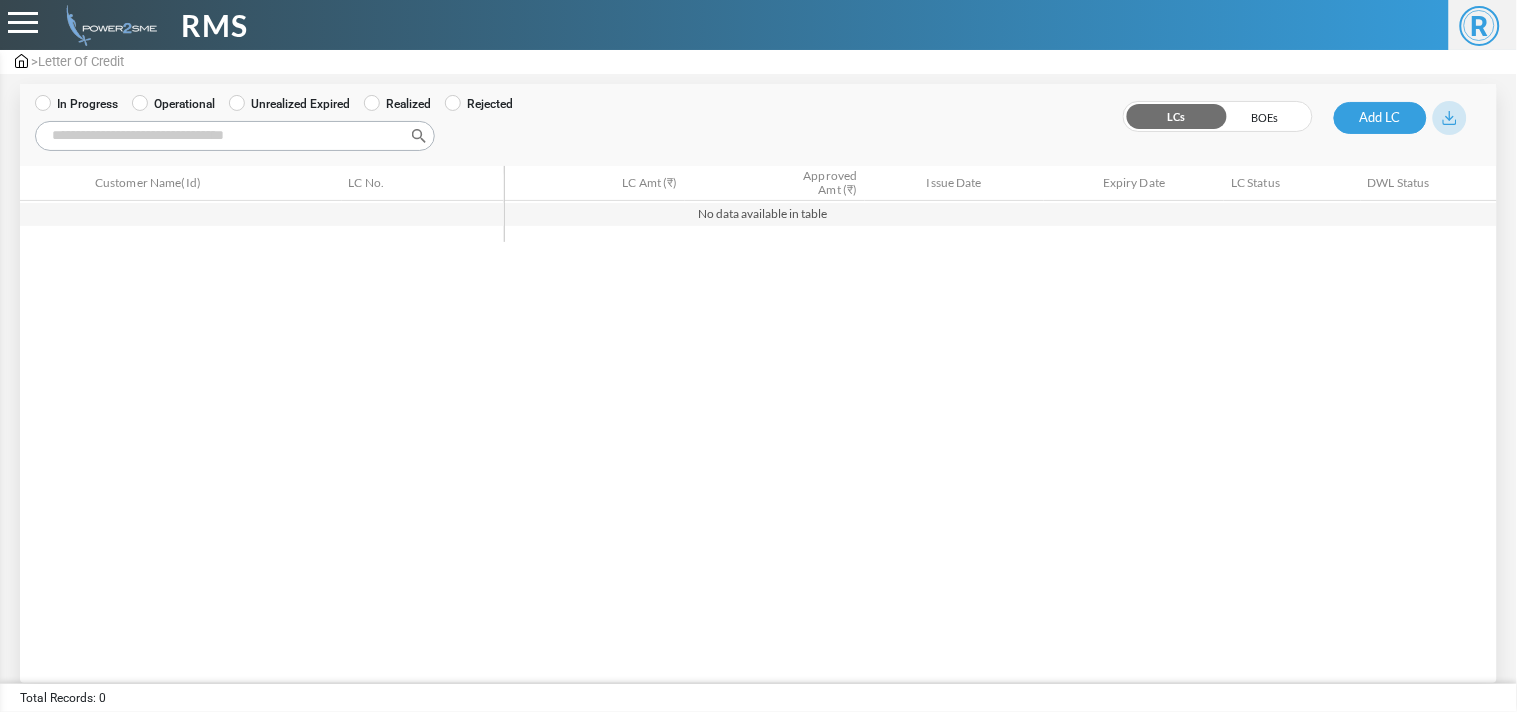click on "Search:" at bounding box center (235, 136) 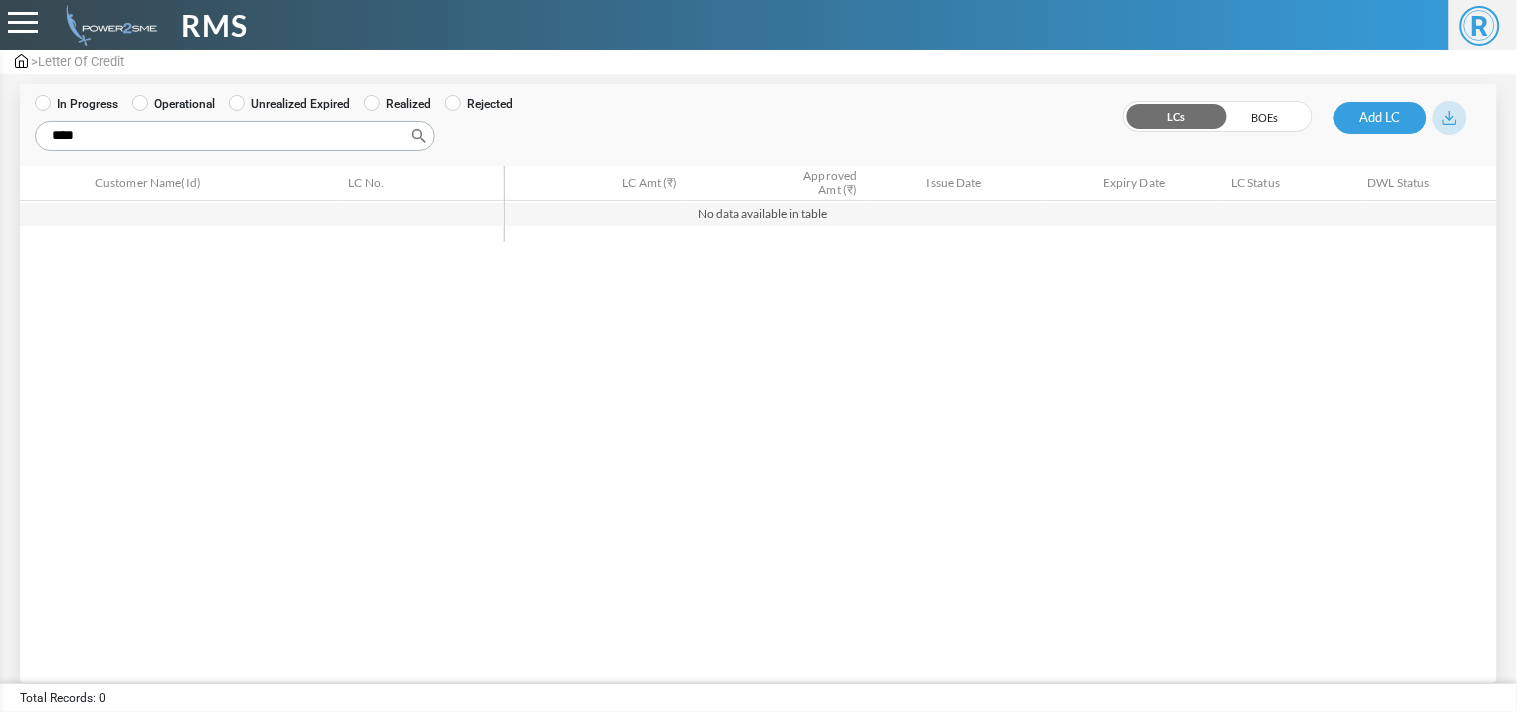 type on "****" 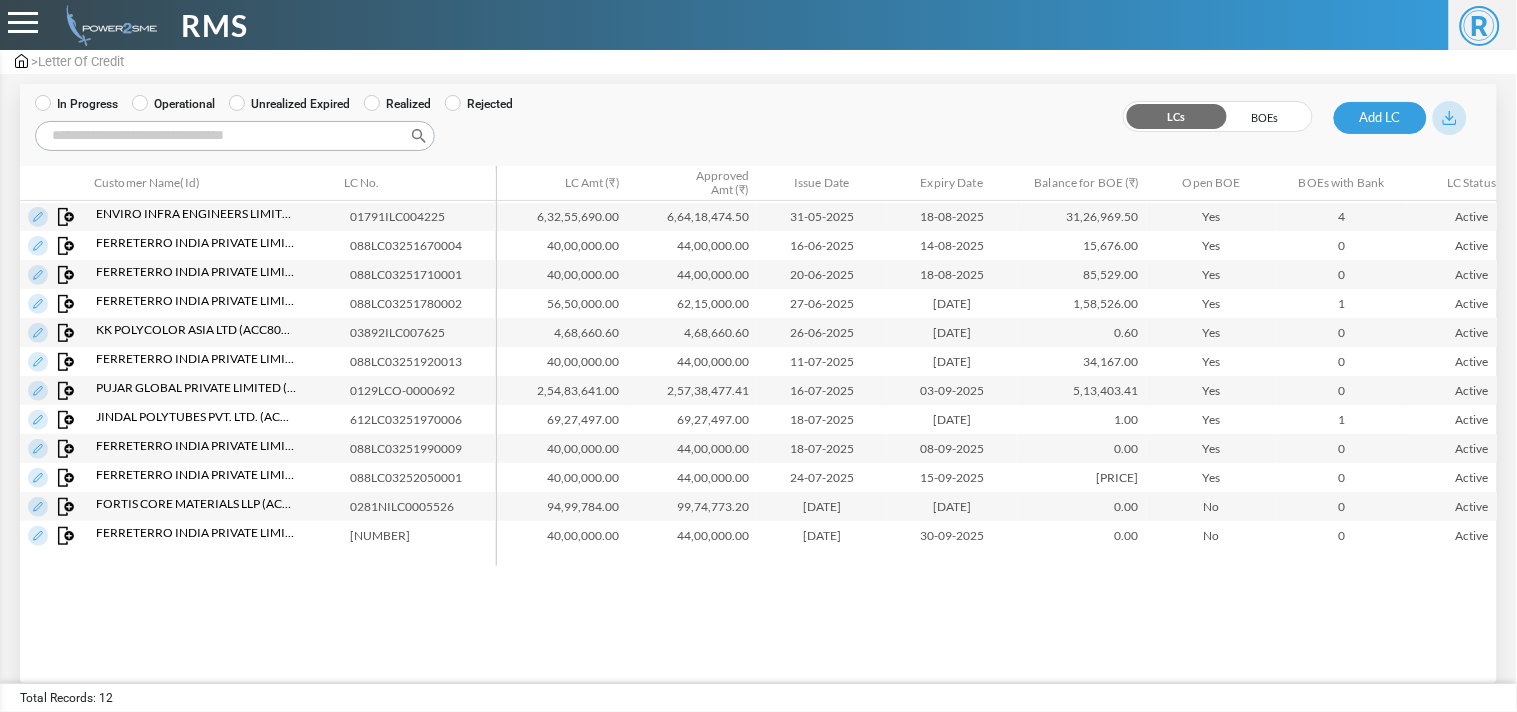 click on "Search:" at bounding box center [235, 136] 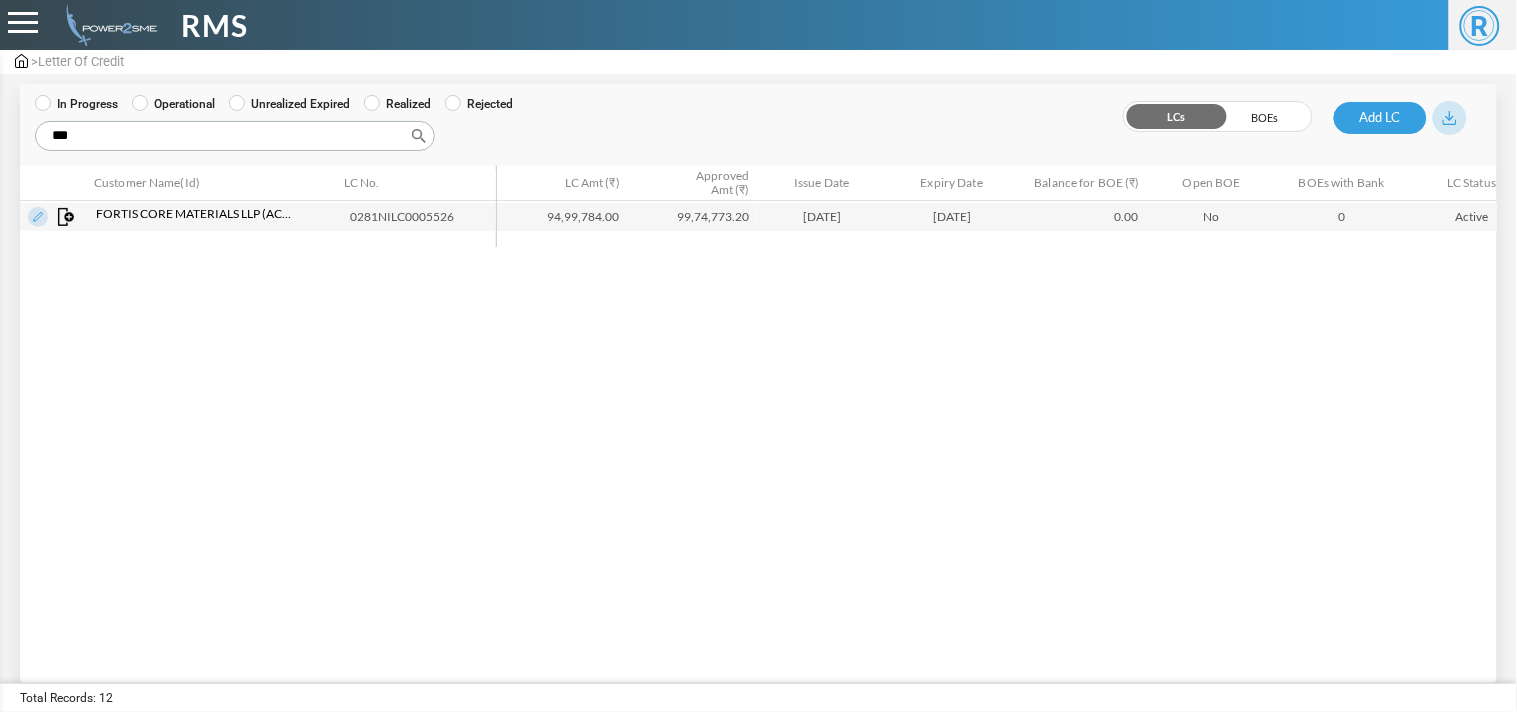 type on "***" 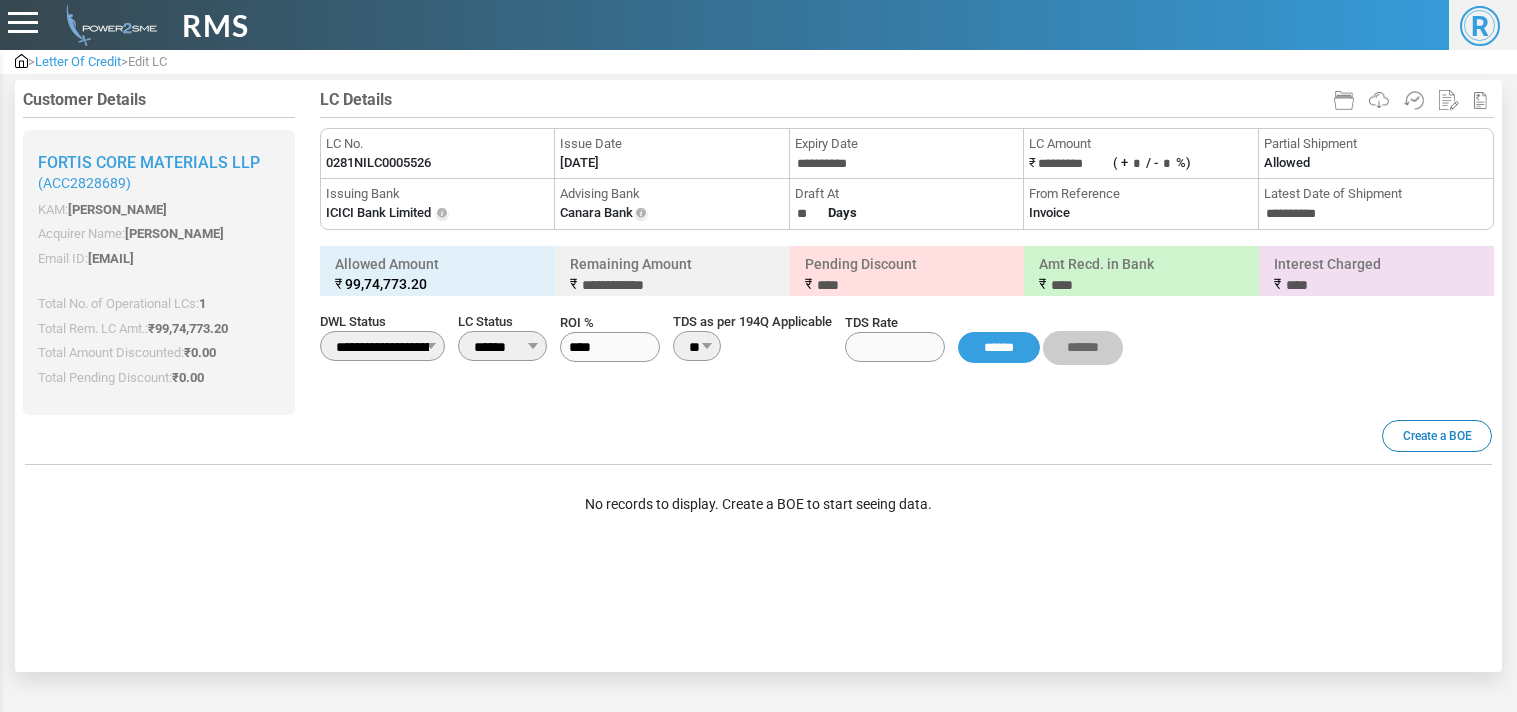 scroll, scrollTop: 0, scrollLeft: 0, axis: both 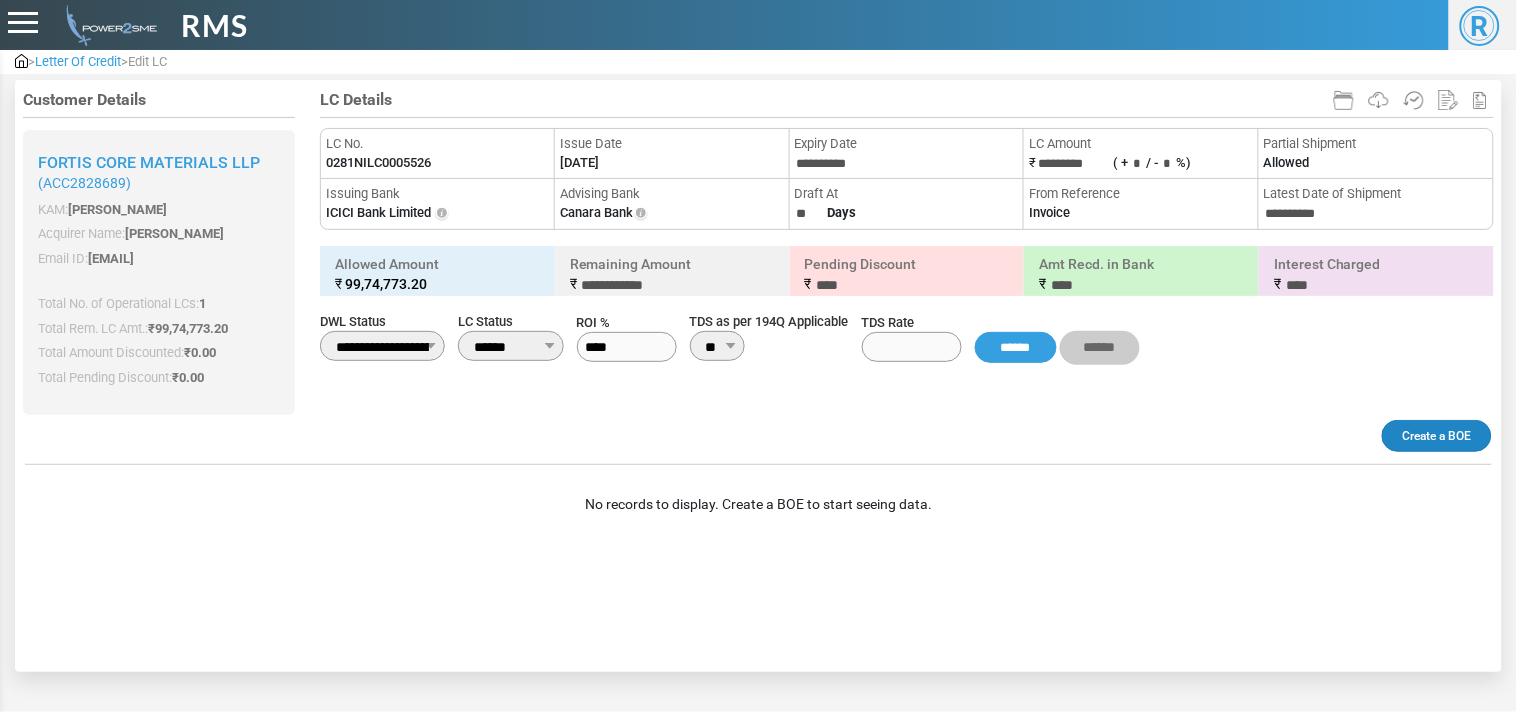 click on "Create a BOE" at bounding box center [1437, 436] 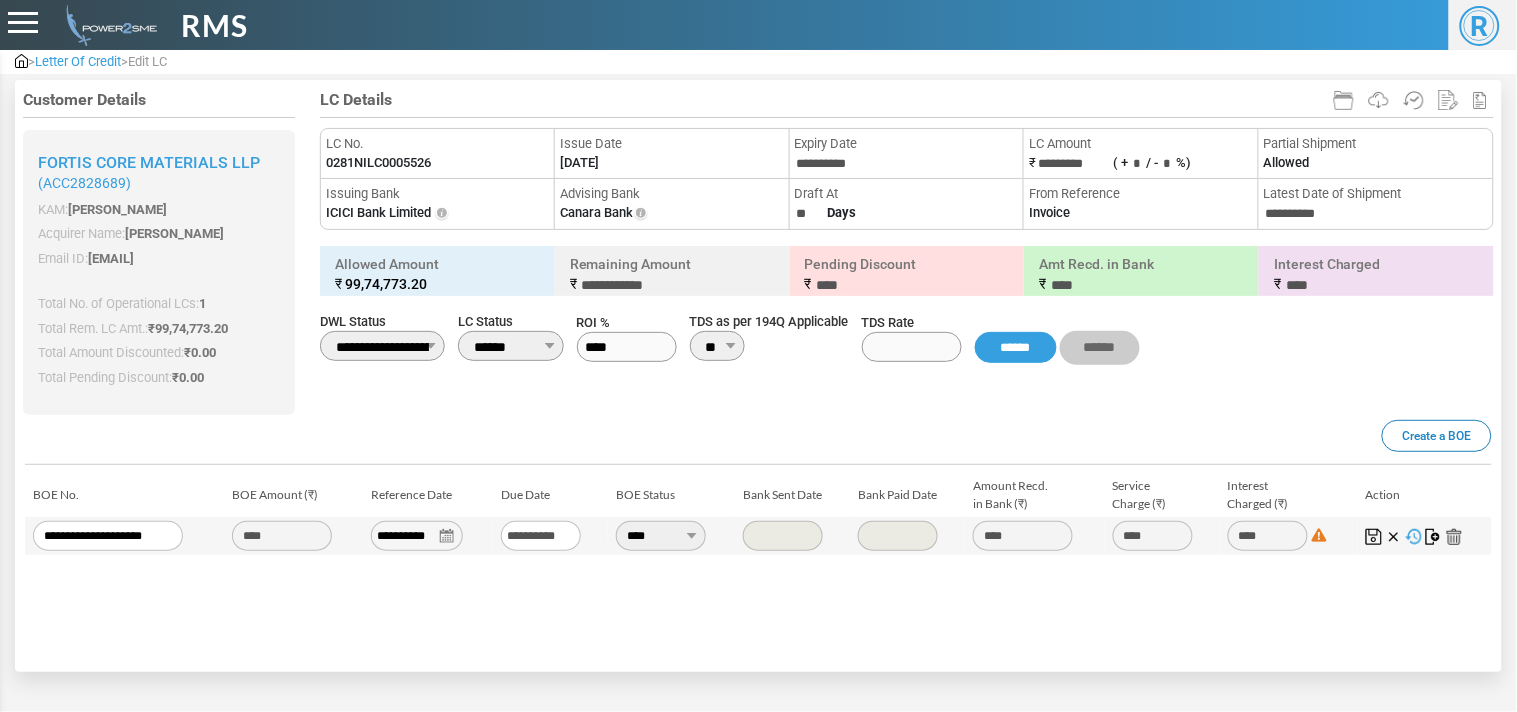 click at bounding box center (1434, 537) 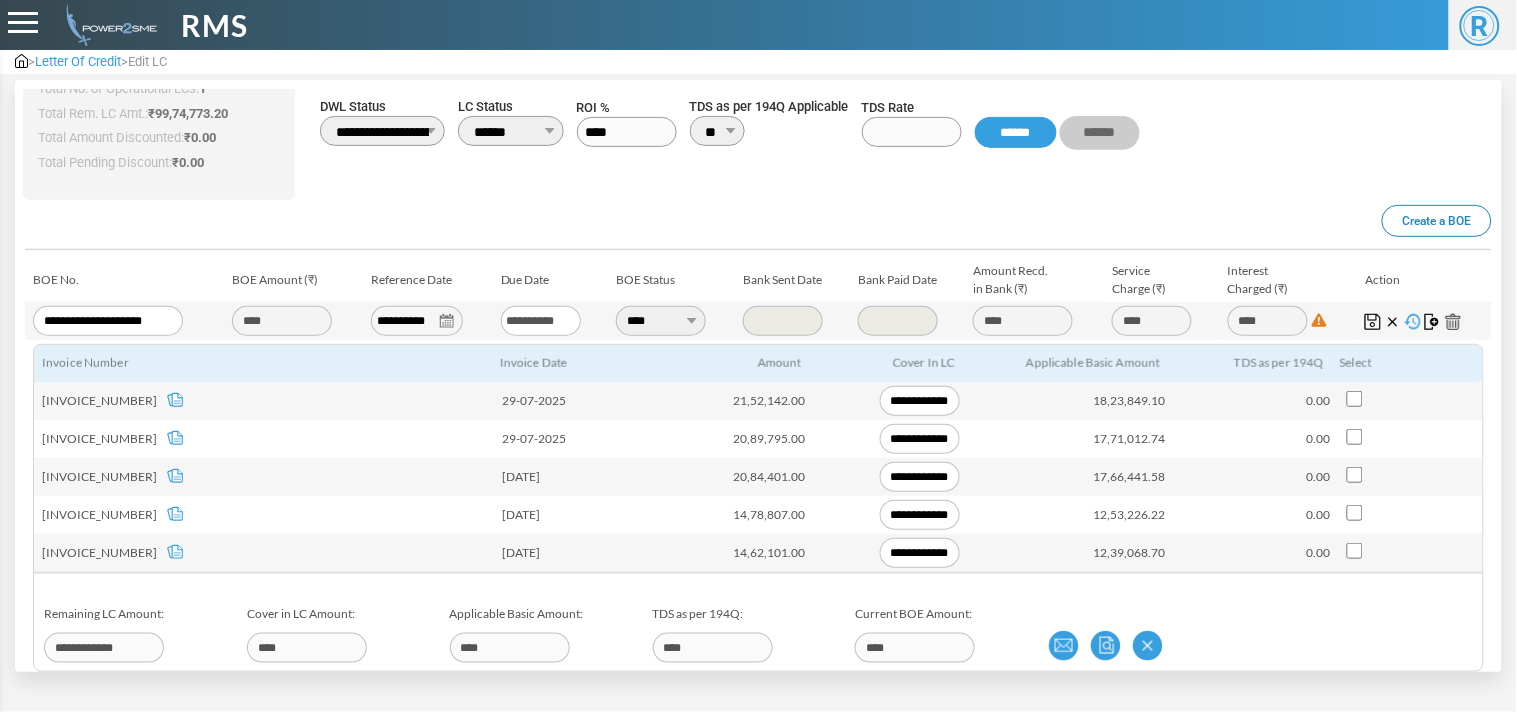 scroll, scrollTop: 245, scrollLeft: 0, axis: vertical 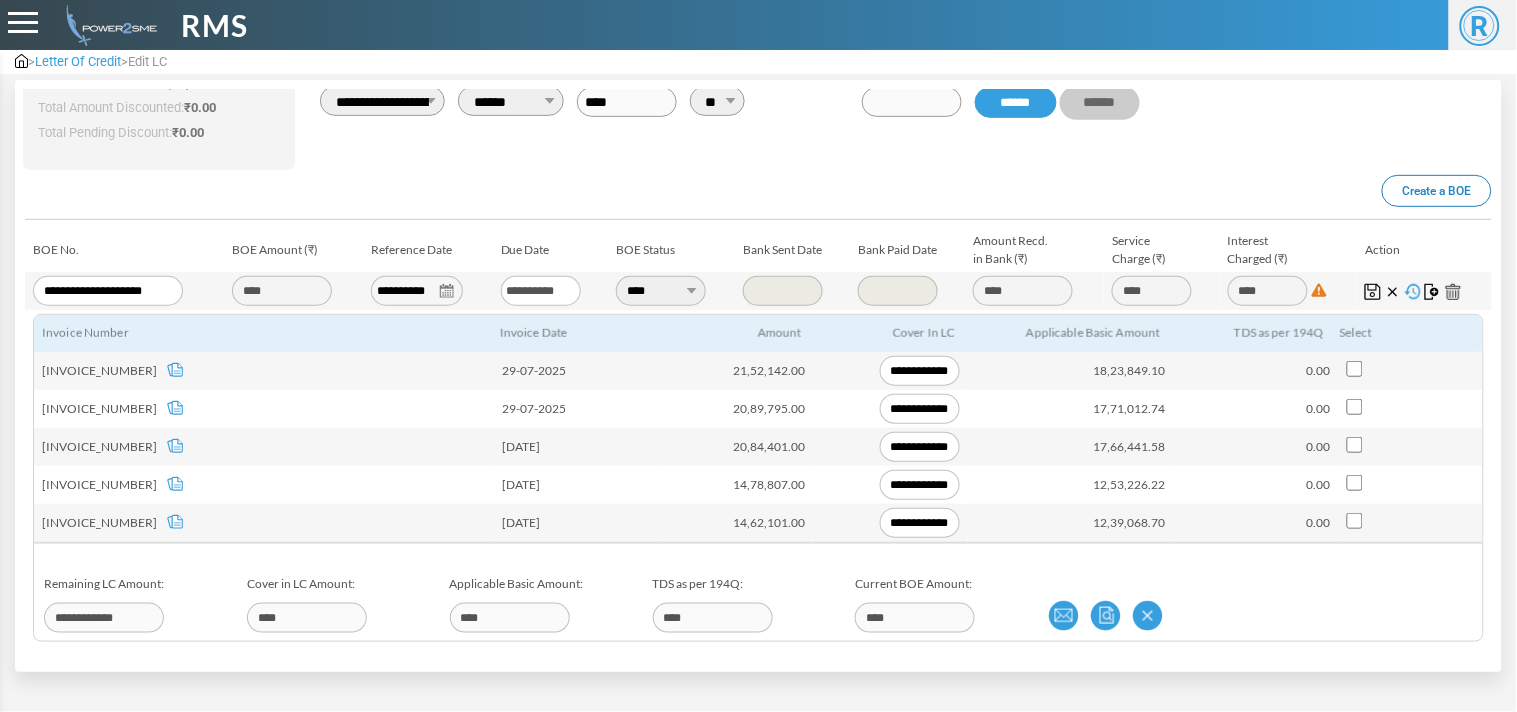 type on "**********" 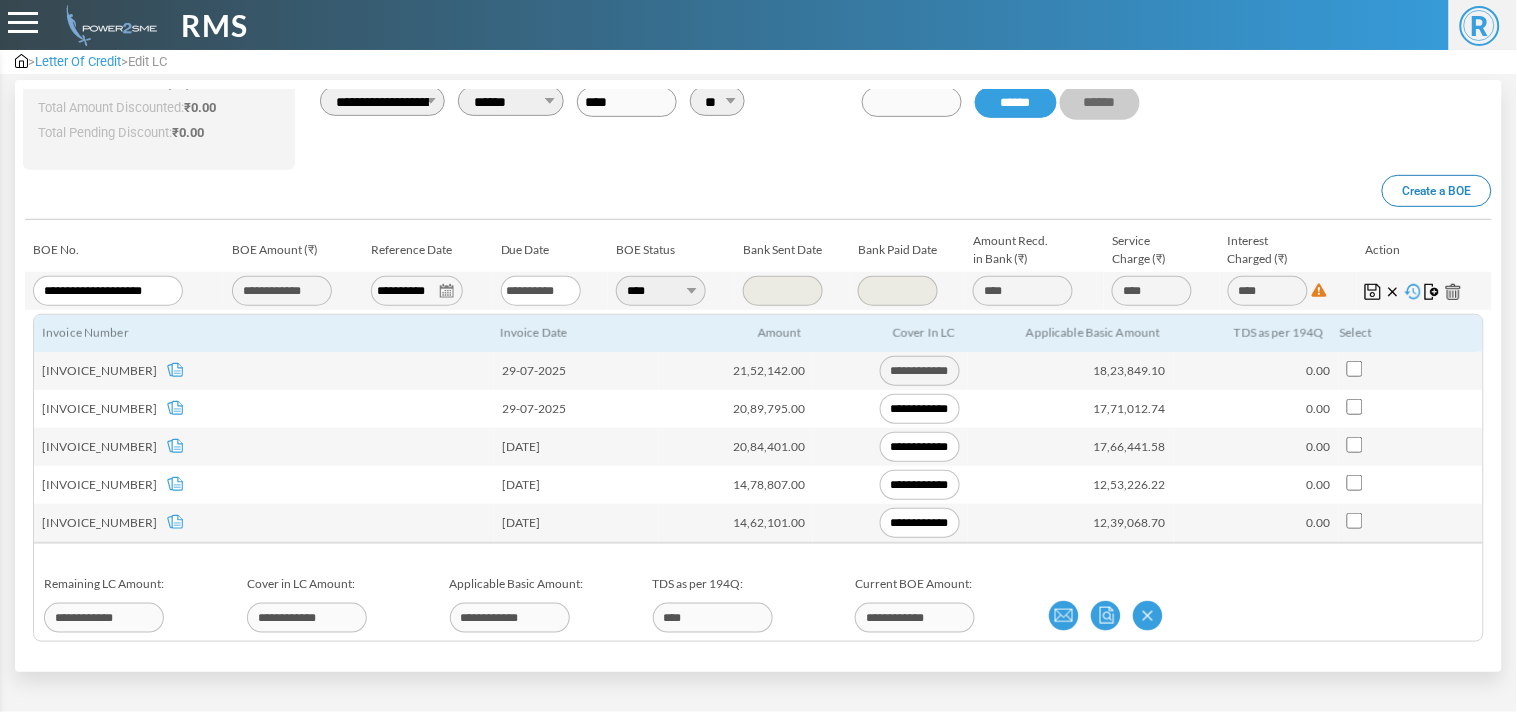 type on "**********" 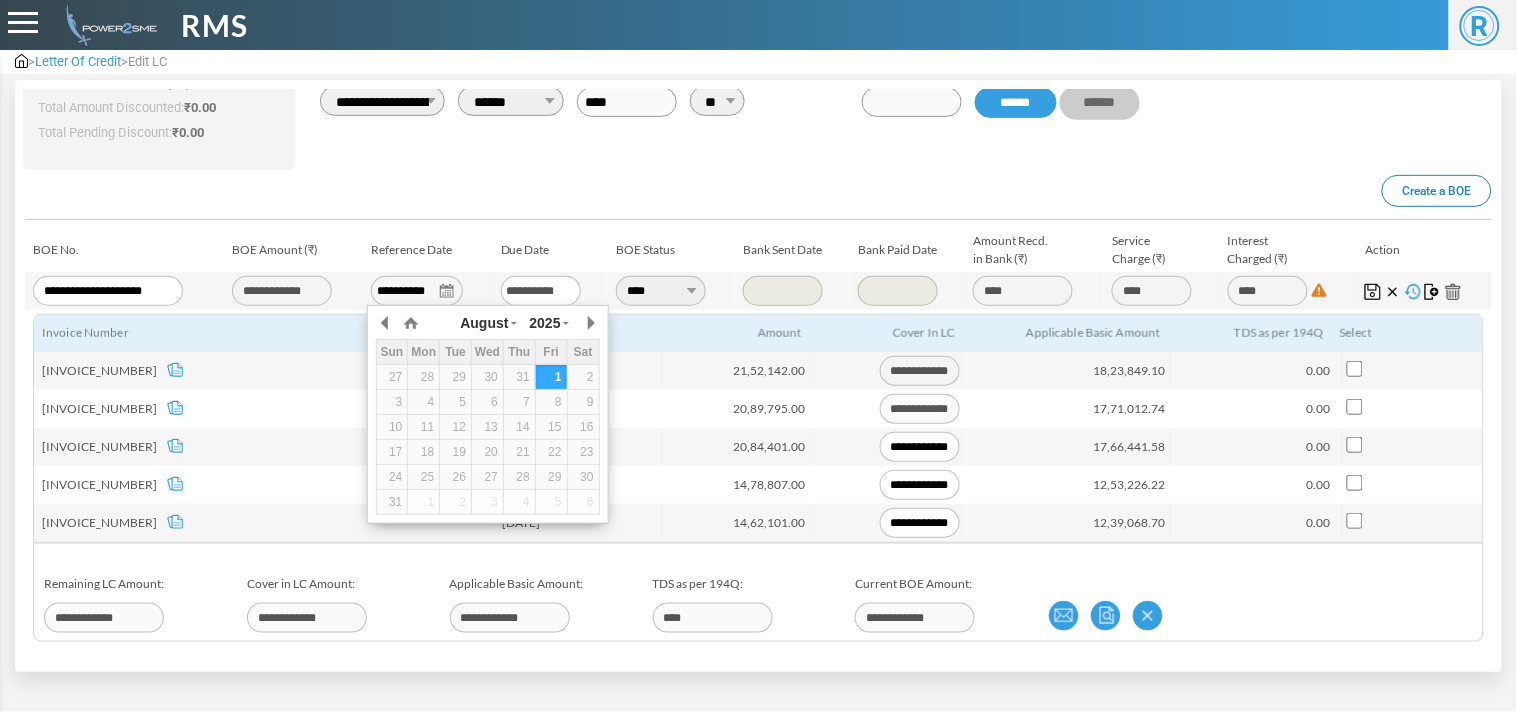 click on "**********" at bounding box center (417, 291) 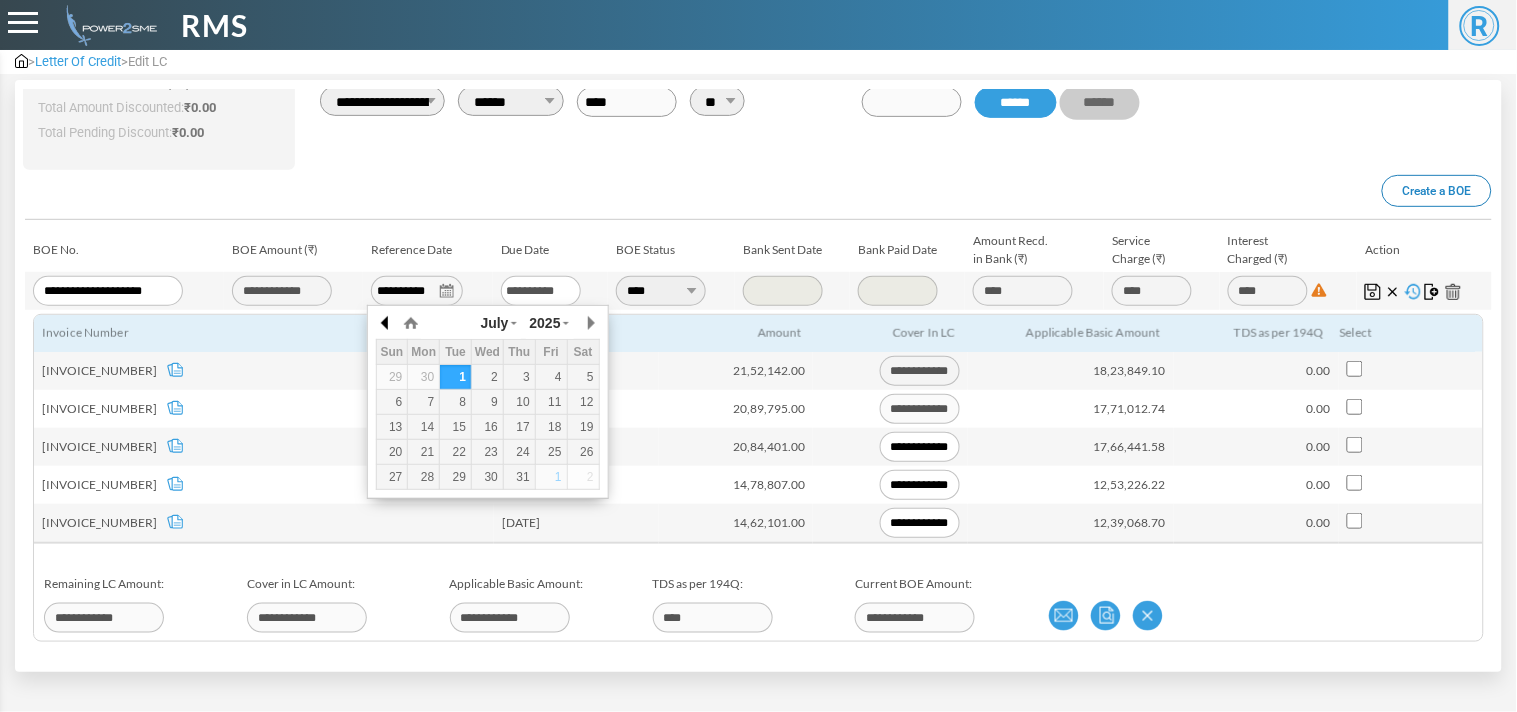 click at bounding box center [386, 323] 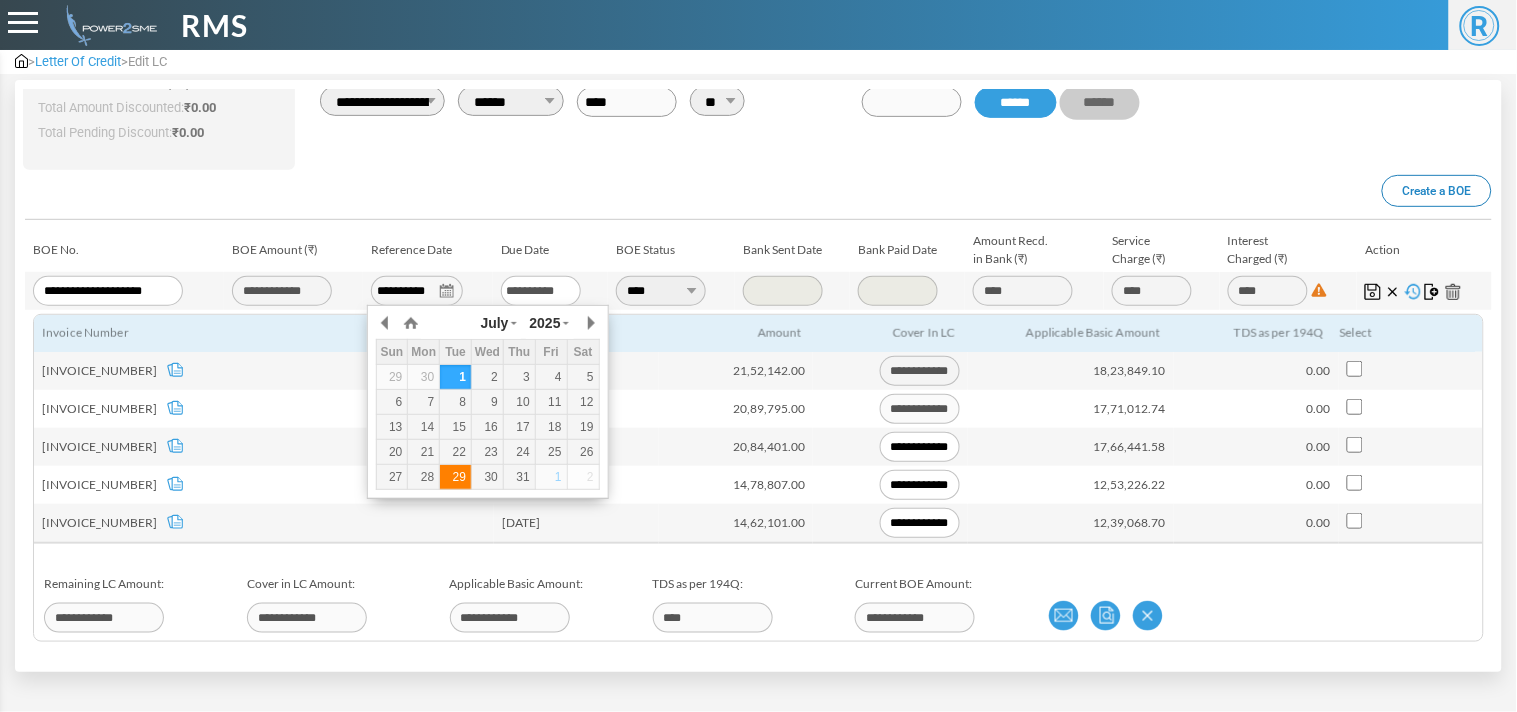 click on "29" at bounding box center [455, 477] 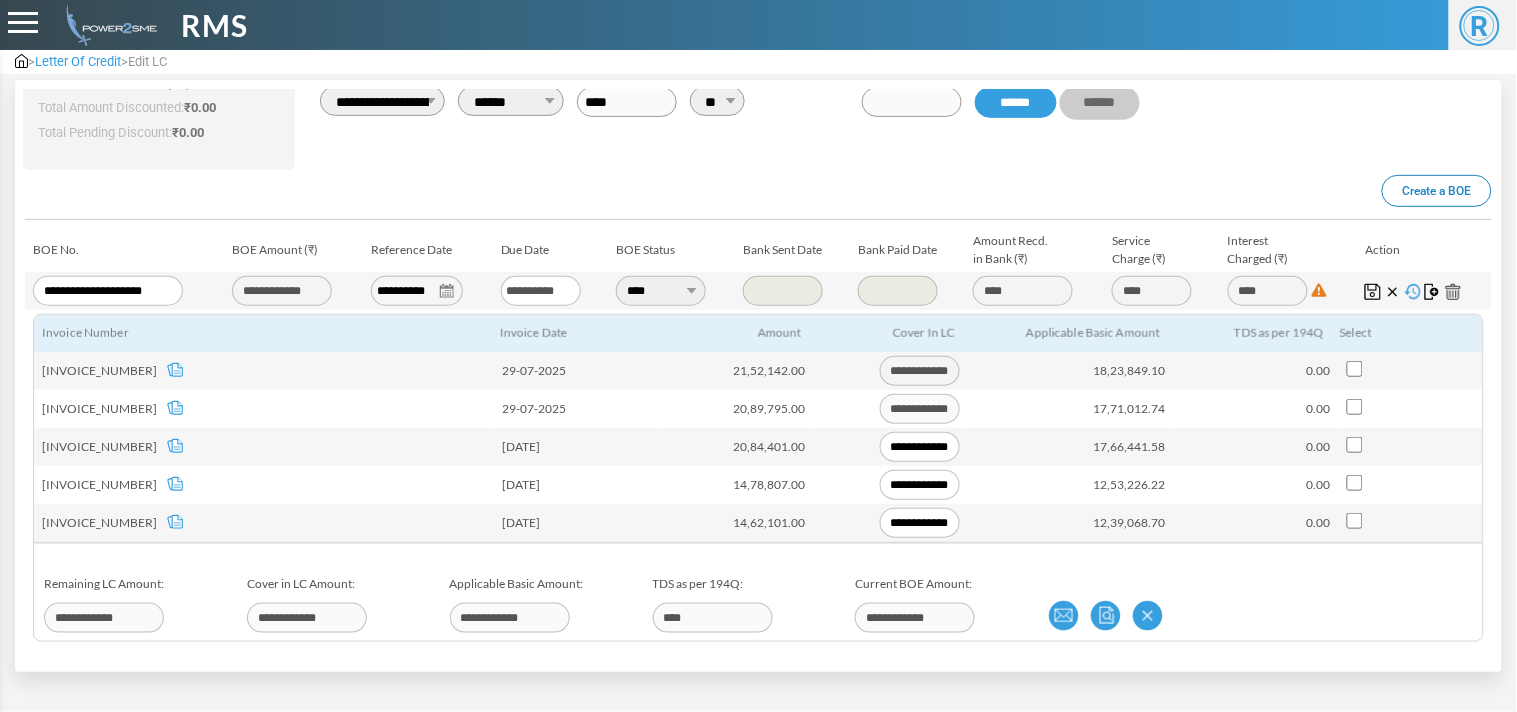 click at bounding box center (1373, 292) 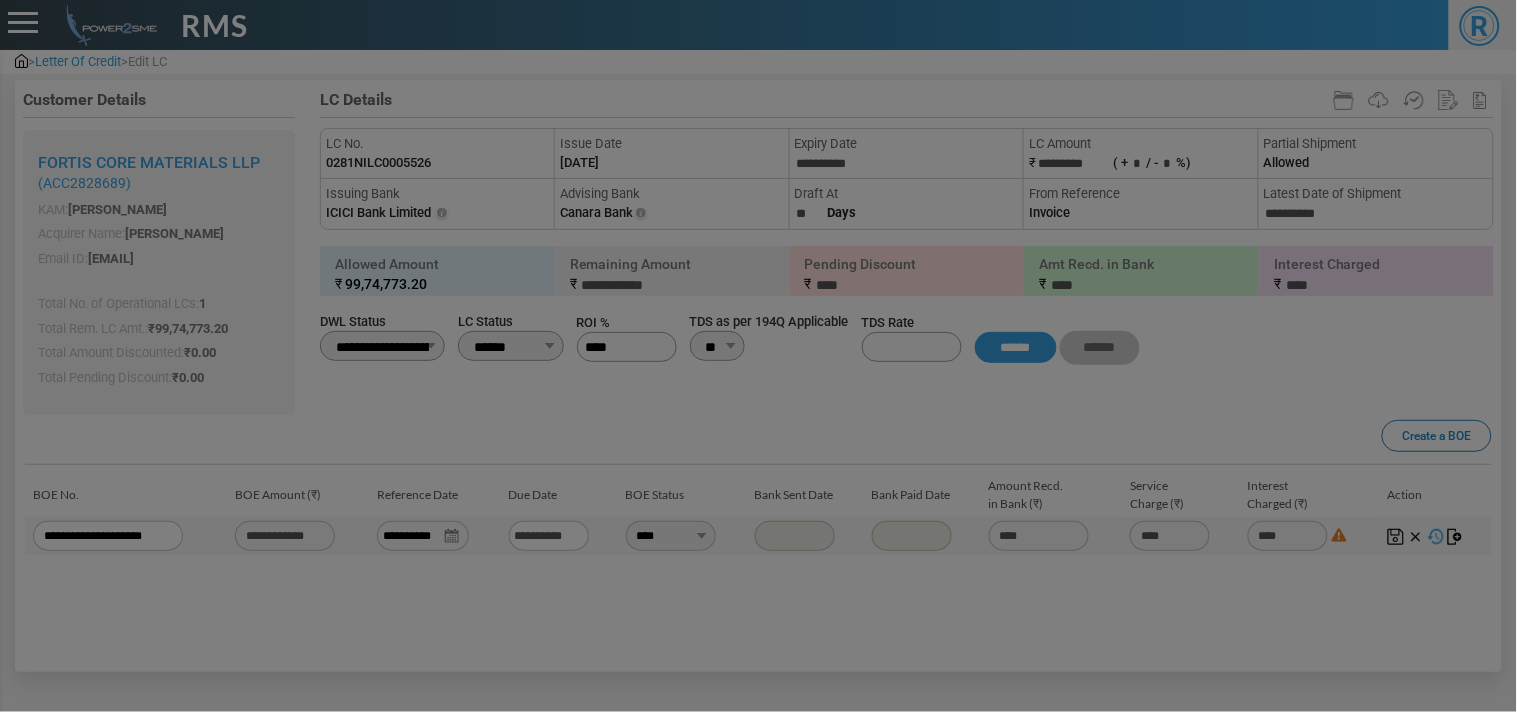 scroll, scrollTop: 0, scrollLeft: 0, axis: both 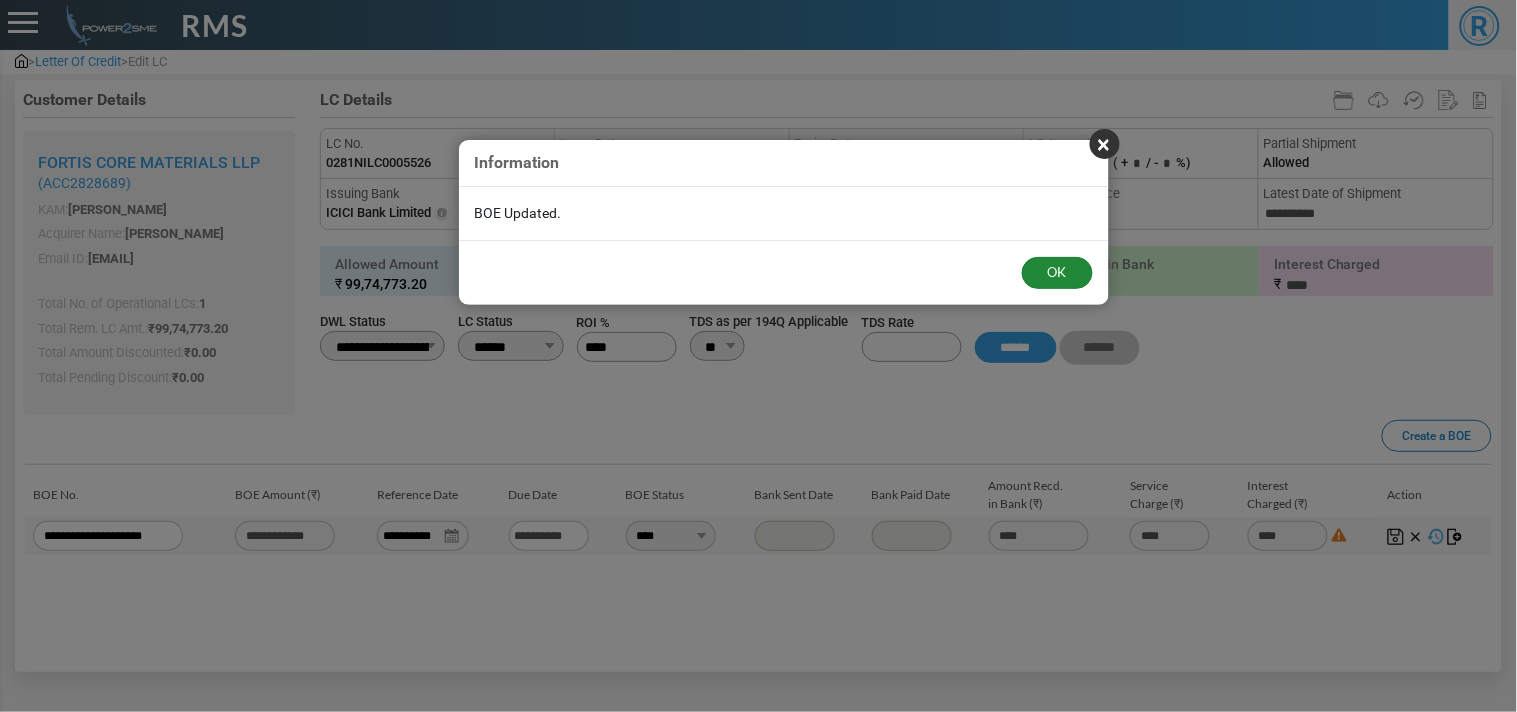 click on "OK" at bounding box center (1057, 273) 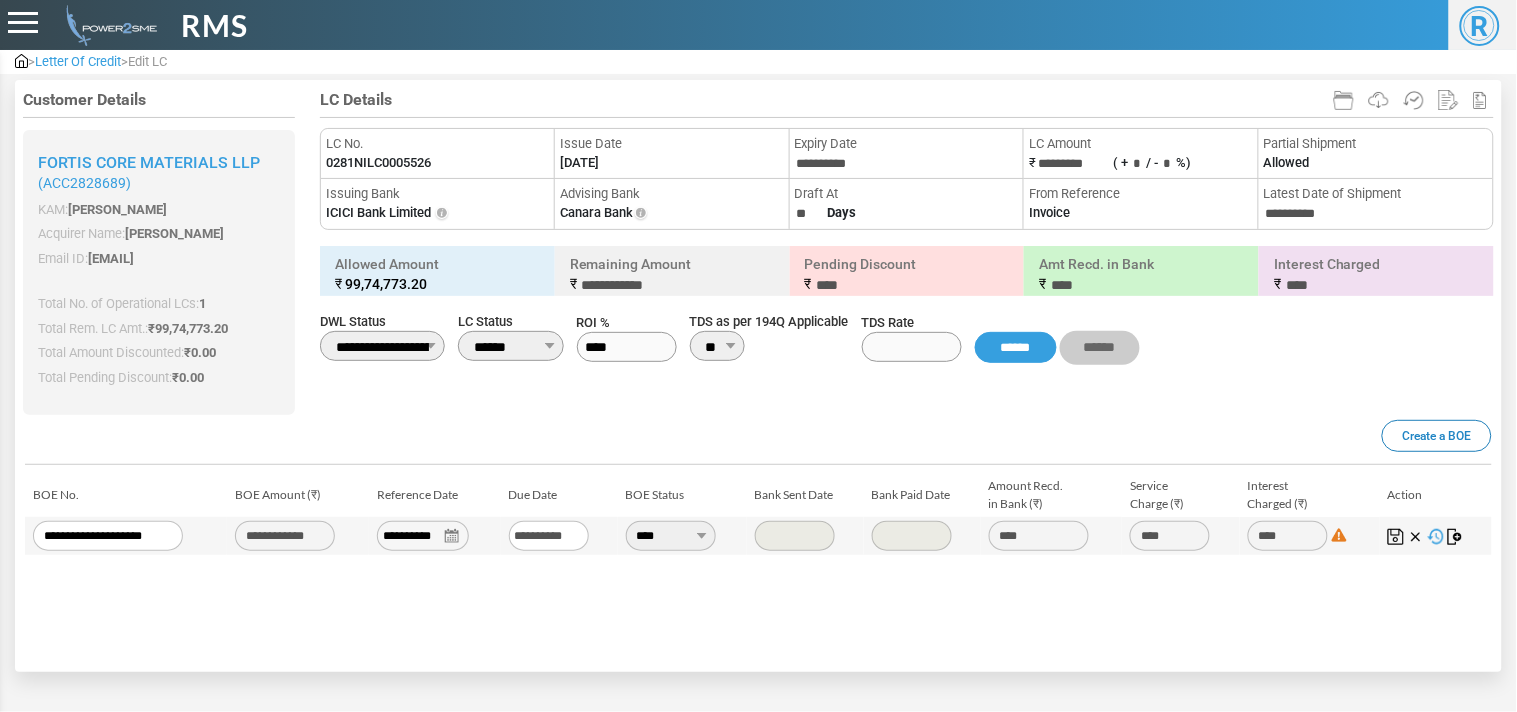 click on "0281NILC0005526" at bounding box center [378, 163] 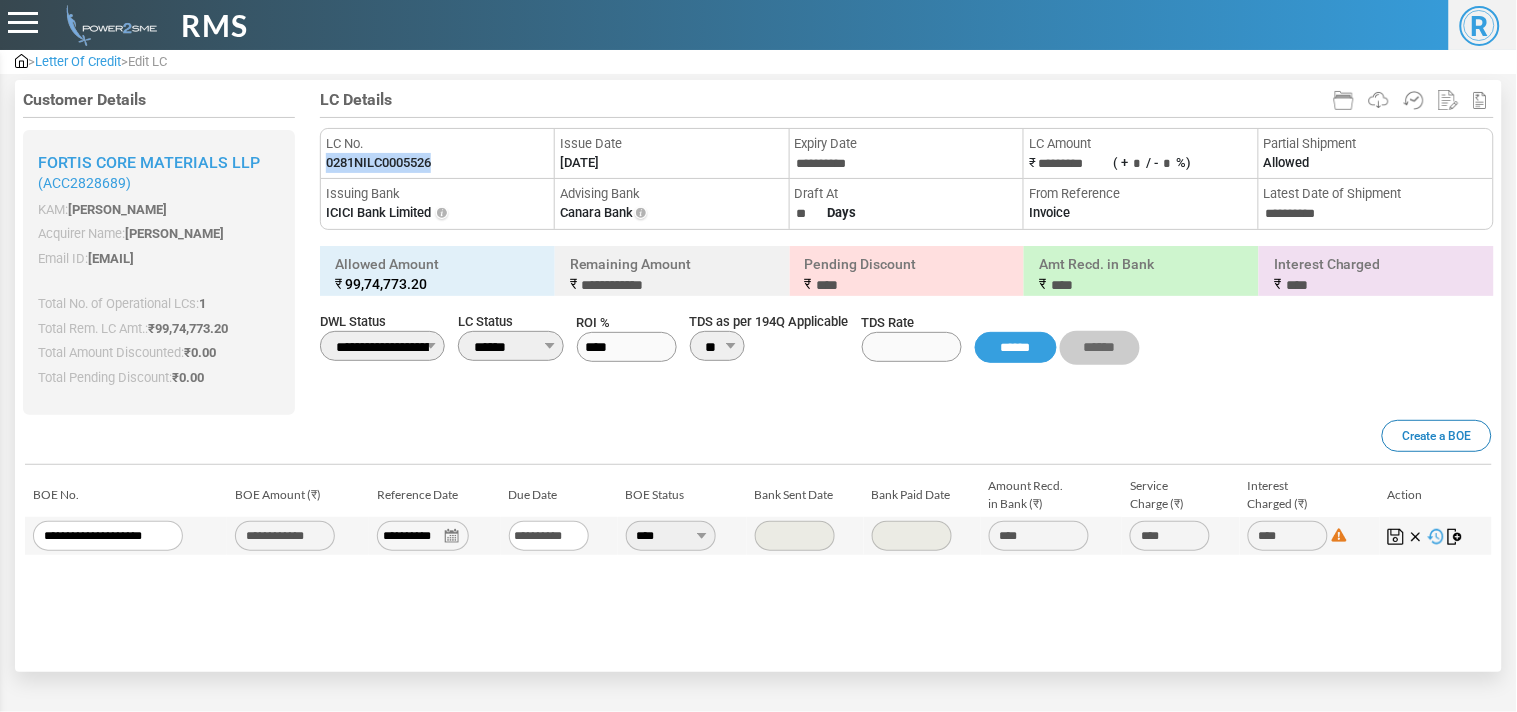 click on "0281NILC0005526" at bounding box center [378, 163] 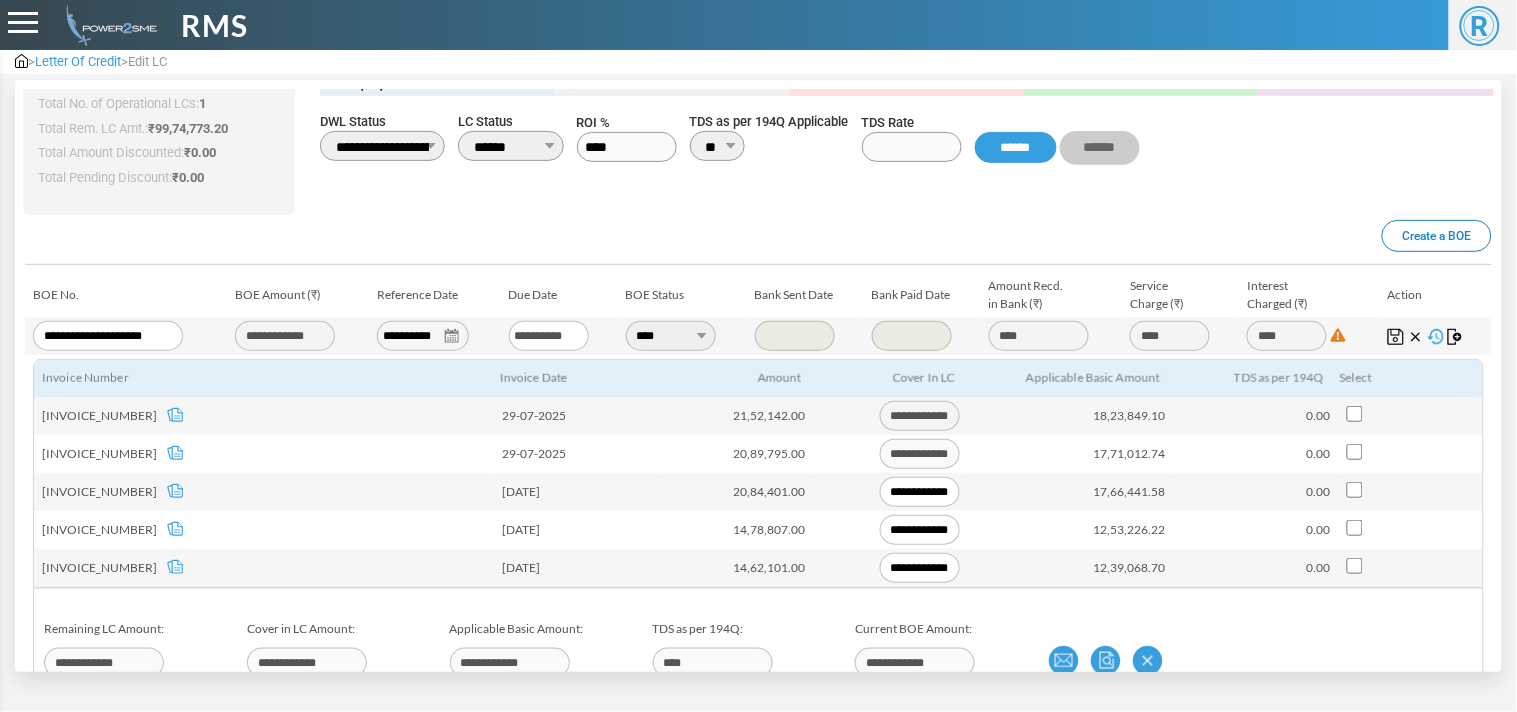 scroll, scrollTop: 245, scrollLeft: 0, axis: vertical 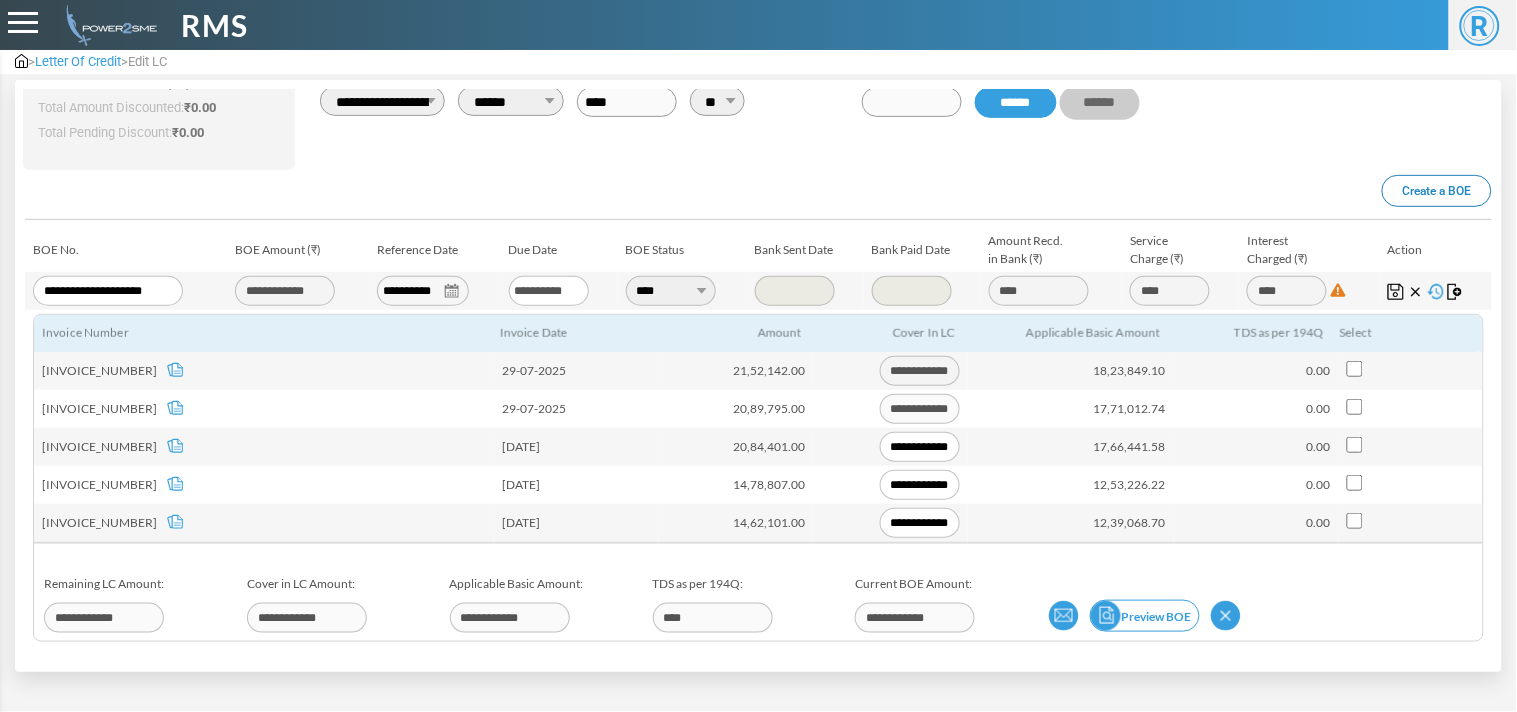 click at bounding box center [1106, 616] 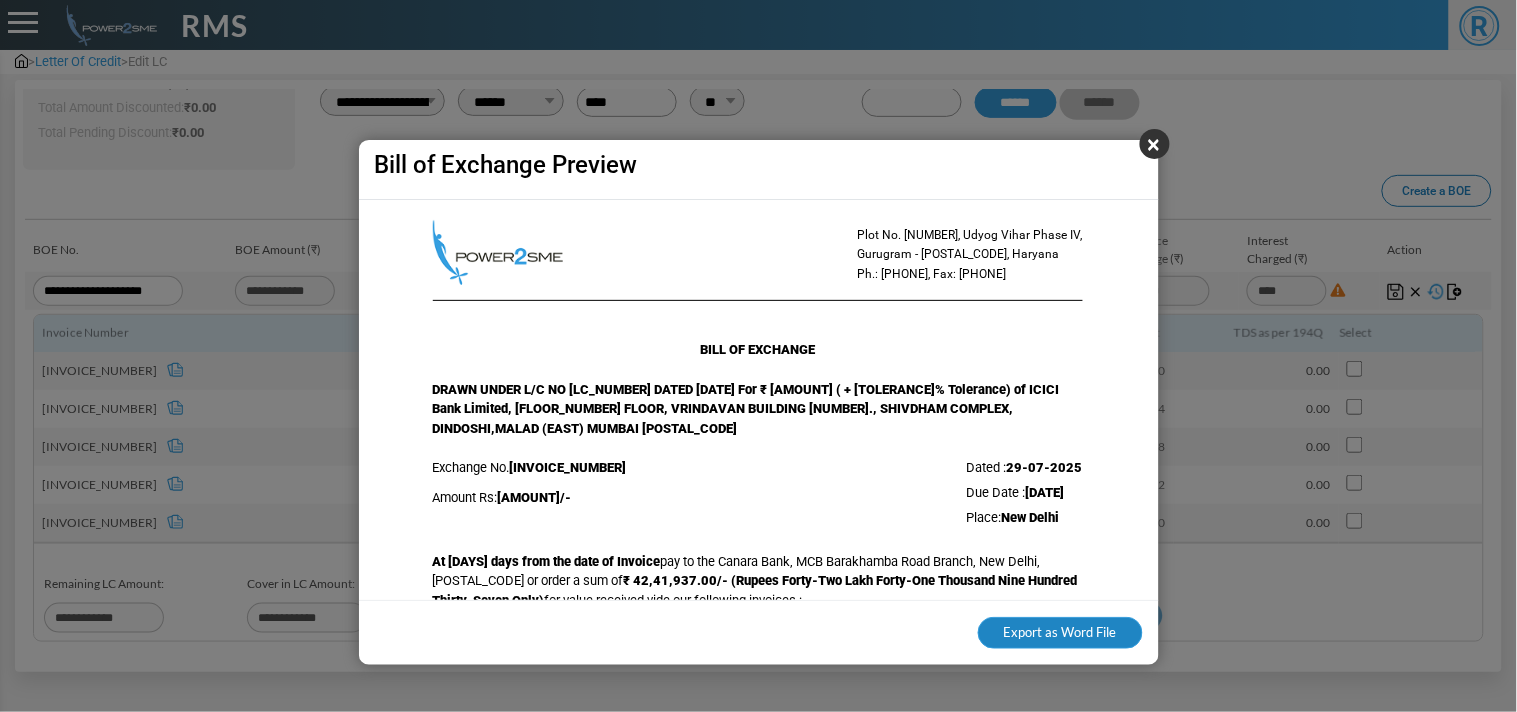 click on "Export
as Word File" at bounding box center (1060, 633) 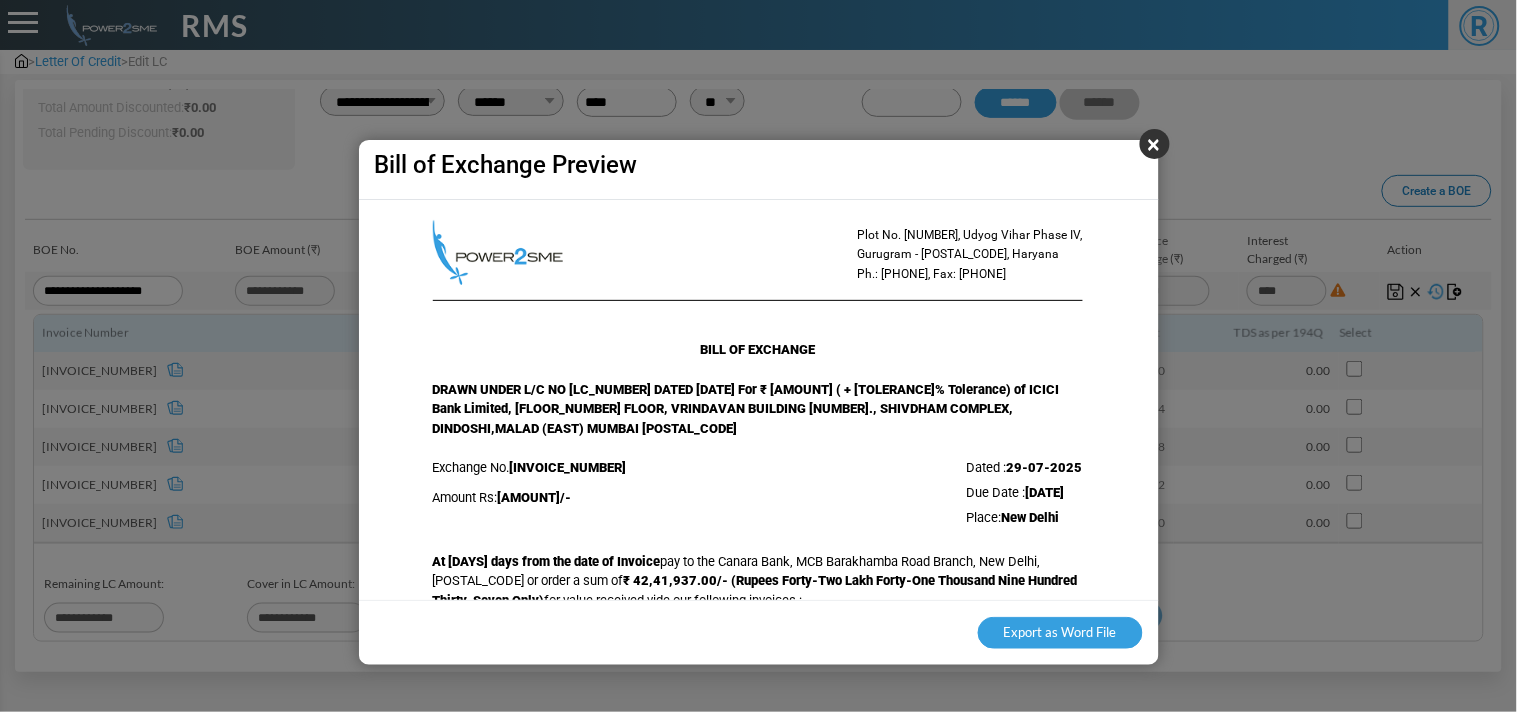 click on "×
Bill of Exchange Preview
Plot No. 88, Udyog Vihar Phase IV,  Gurugram - 122015, Haryana  Ph.: 124 - 4412000, Fax: 124 - 4412666   BILL OF EXCHANGE   DRAWN UNDER L/C NO 0281NILC0005526 DATED 25-07-2025 For ₹ 94,99,784.00 ( + 5% Tolerance) of ICICI Bank Limited, 1ST FLOOR, VRINDAVAN BUILDING 15., SHIVDHAM COMPLEX, DINDOSHI,MALAD (EAST) MUMBAI 400097 Exchange No. : POWER2SME/25-26/0141 Amount Rs:  42,41,937.00/- Dated :   29-07-2025 Due Date :  27-10-2025 Place:  New Delhi   At 90 days from the date of Invoice  pay to the Canara Bank, MCB Barakhamba Road Branch, New Delhi, 110001 or order a sum of  ₹ 42,41,937.00/- (Rupees Forty-Two Lakh Forty-One Thousand Nine Hundred Thirty-Seven Only)  for value received vide our following invoices : - Invoice Date Invoice No. Invoice Amount Cover in LC 29-07-2025 T/MH11/2526/0287 21,52,142.00 21,52,142.00 29-07-2025 T/MH11/2526/0288 20,89,795.00 20,89,795.00 Total 42,41,937.00 42,41,937.00 Total Submitted Amount To: A/C" at bounding box center (758, 356) 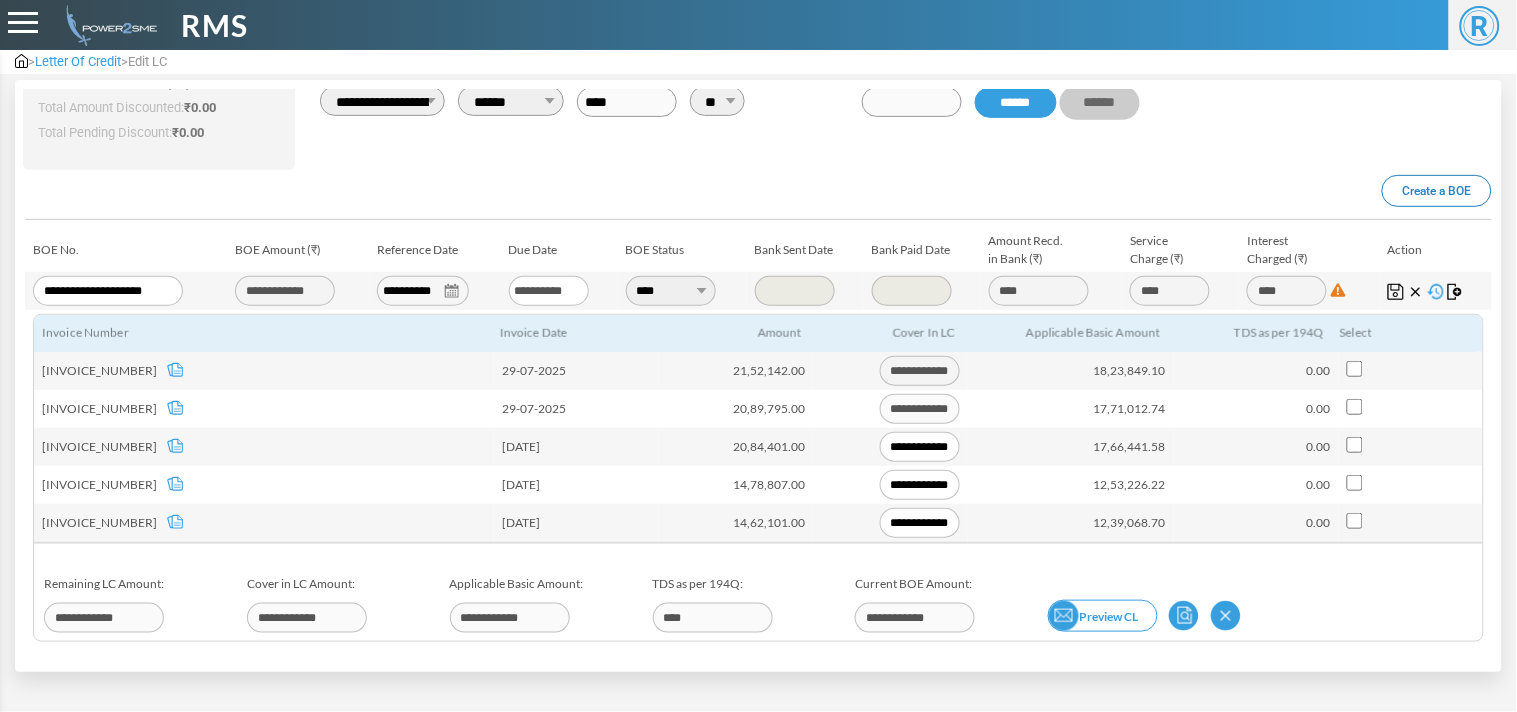 click at bounding box center (1064, 616) 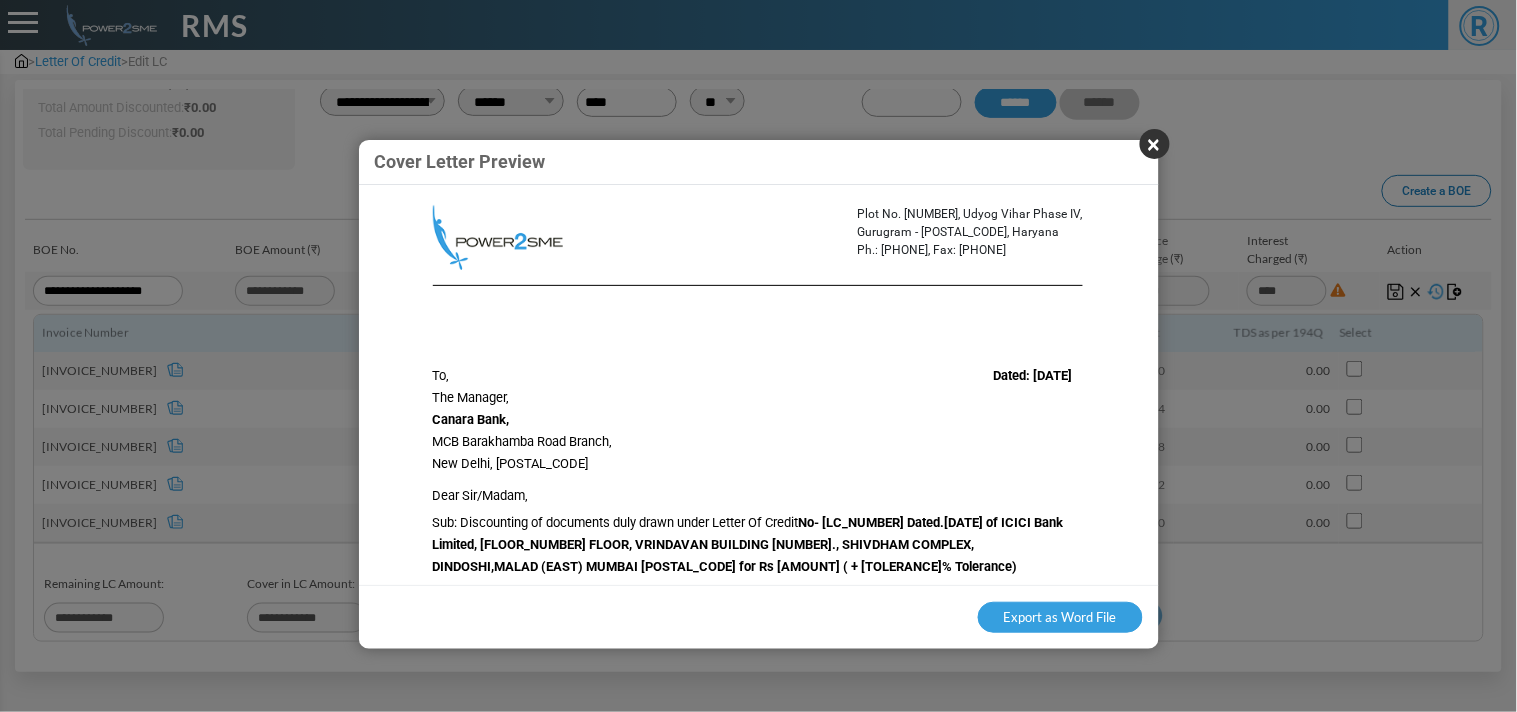 click on "Export
as Word File" at bounding box center [759, 617] 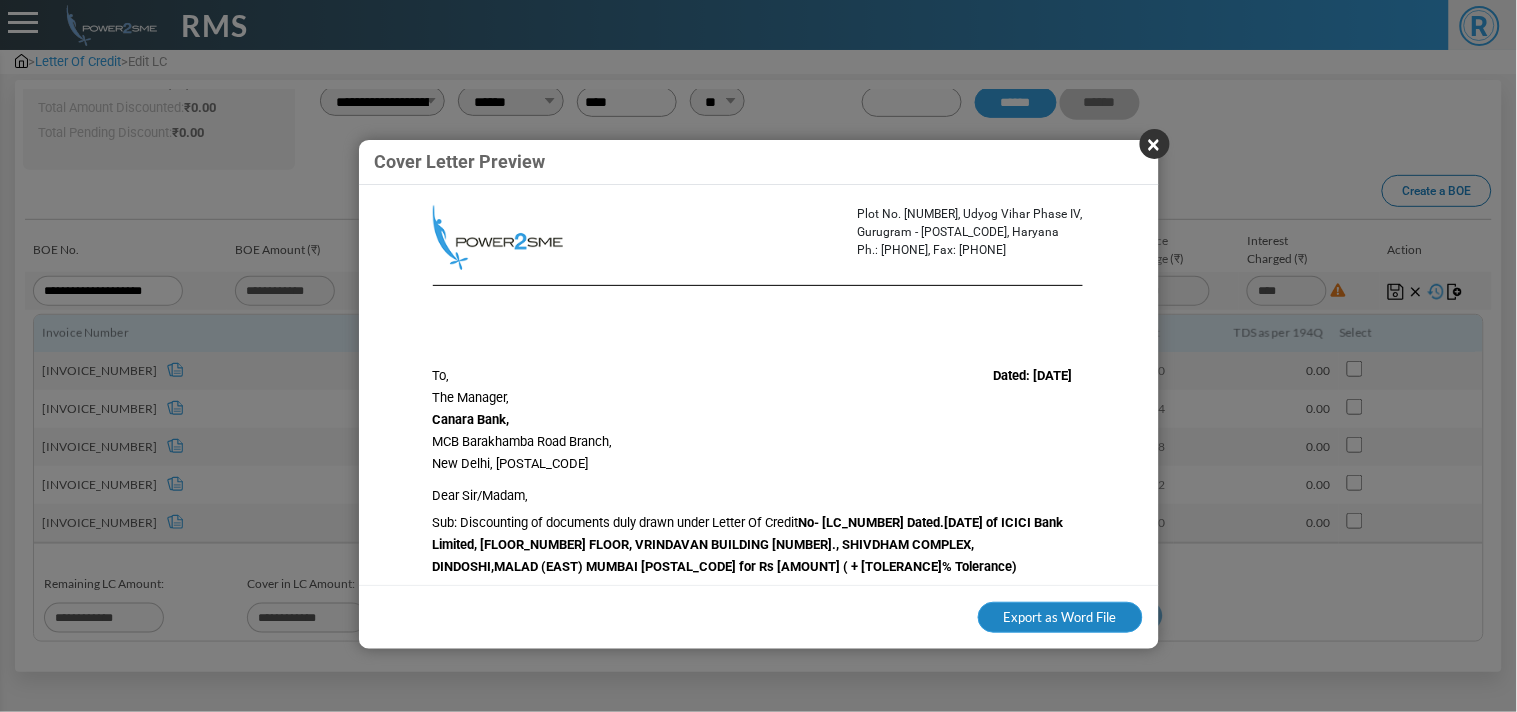 click on "Export
as Word File" at bounding box center [1060, 618] 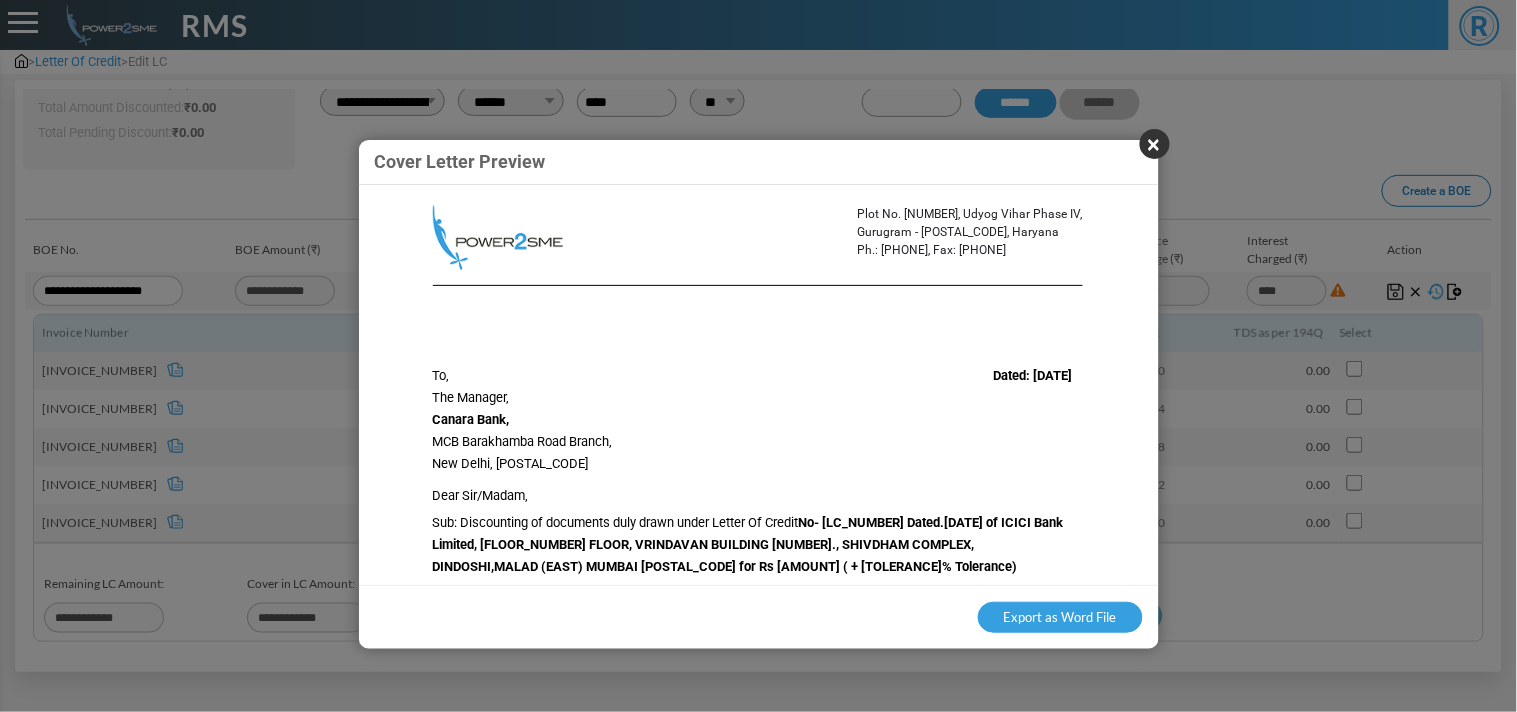 click on "×" at bounding box center [1155, 144] 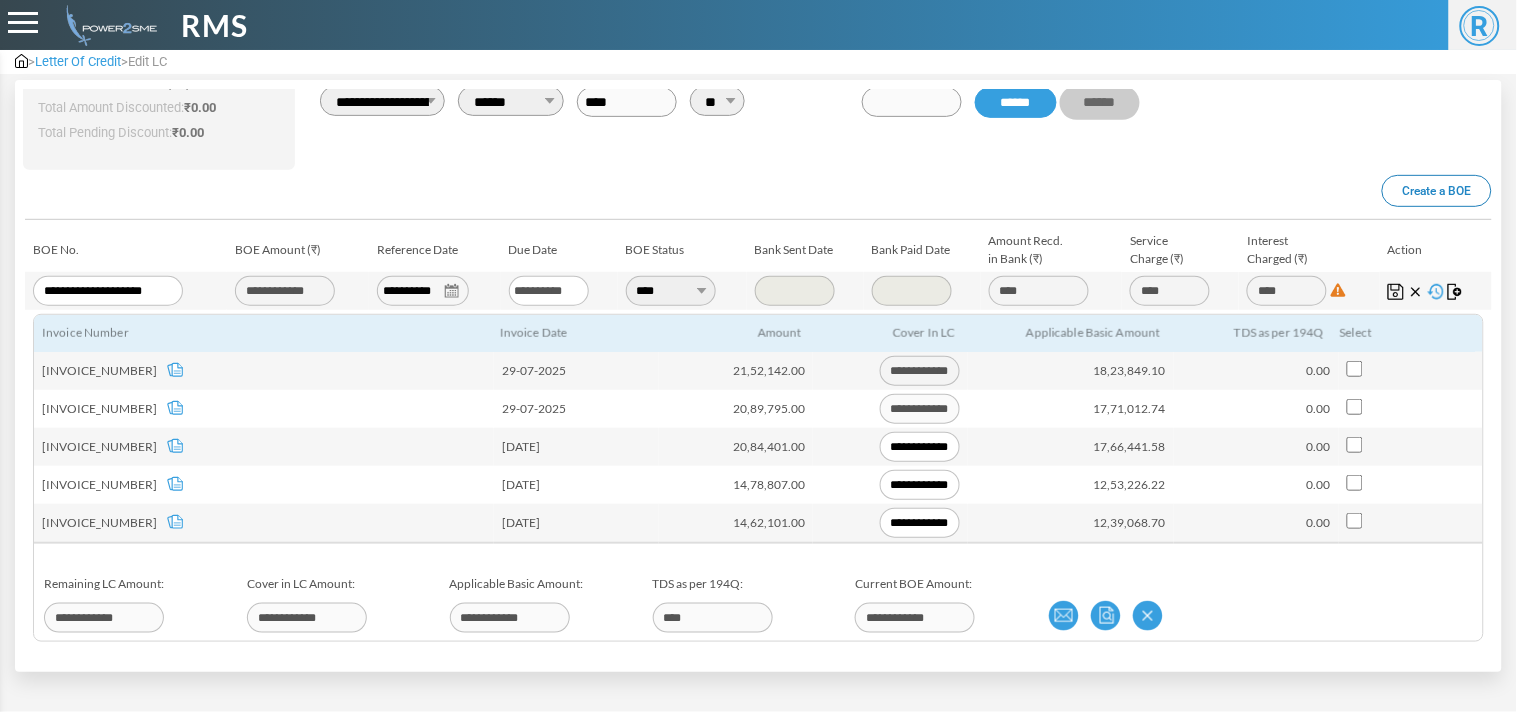 scroll, scrollTop: 0, scrollLeft: 0, axis: both 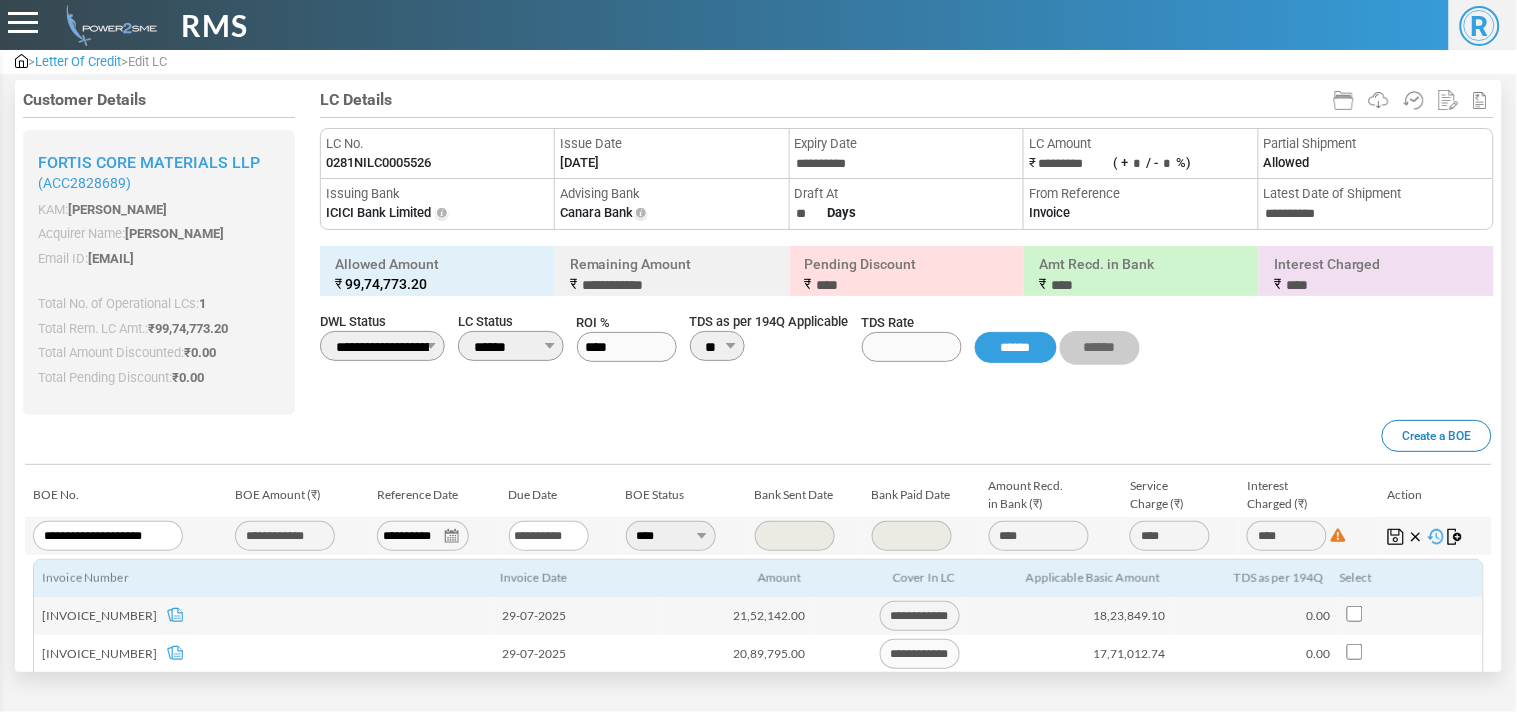 click on "0281NILC0005526" at bounding box center [378, 163] 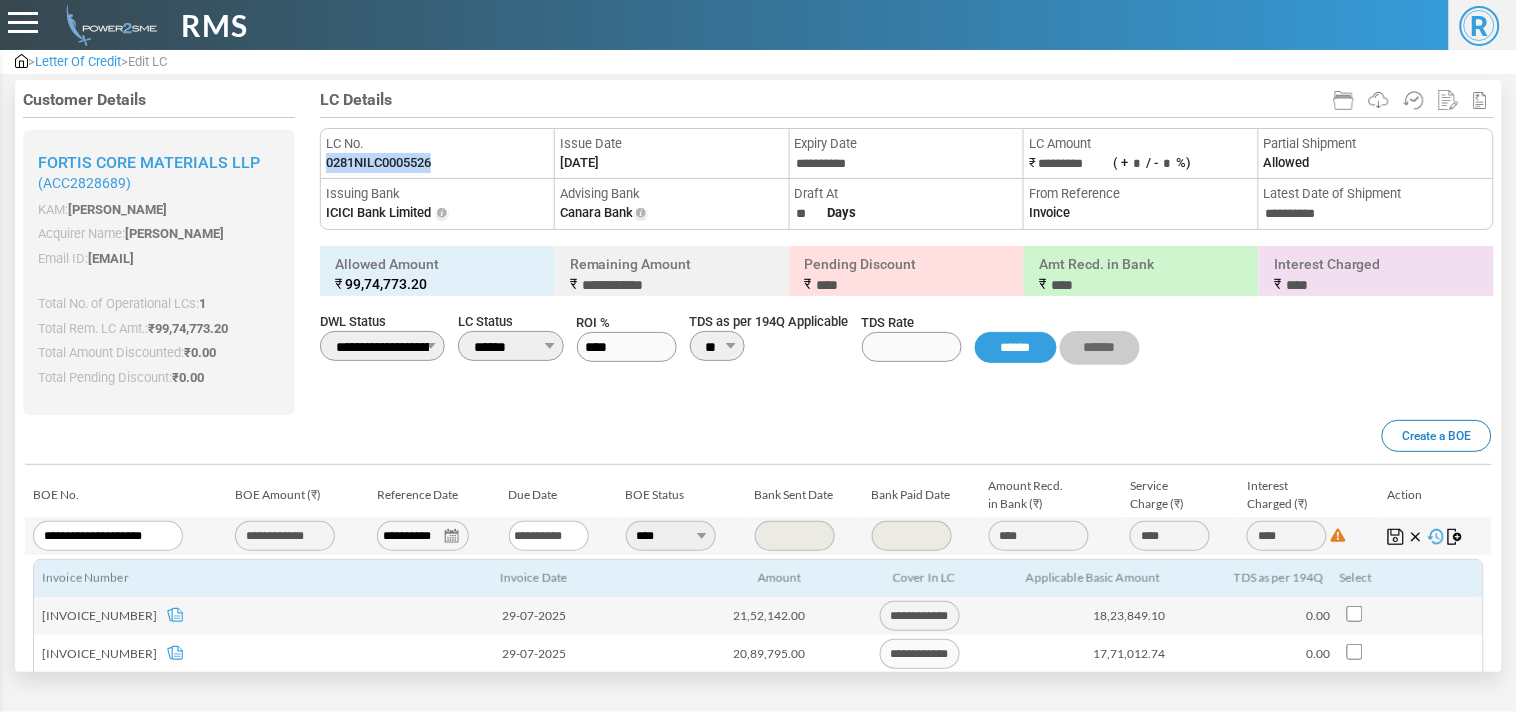 click on "0281NILC0005526" at bounding box center [378, 163] 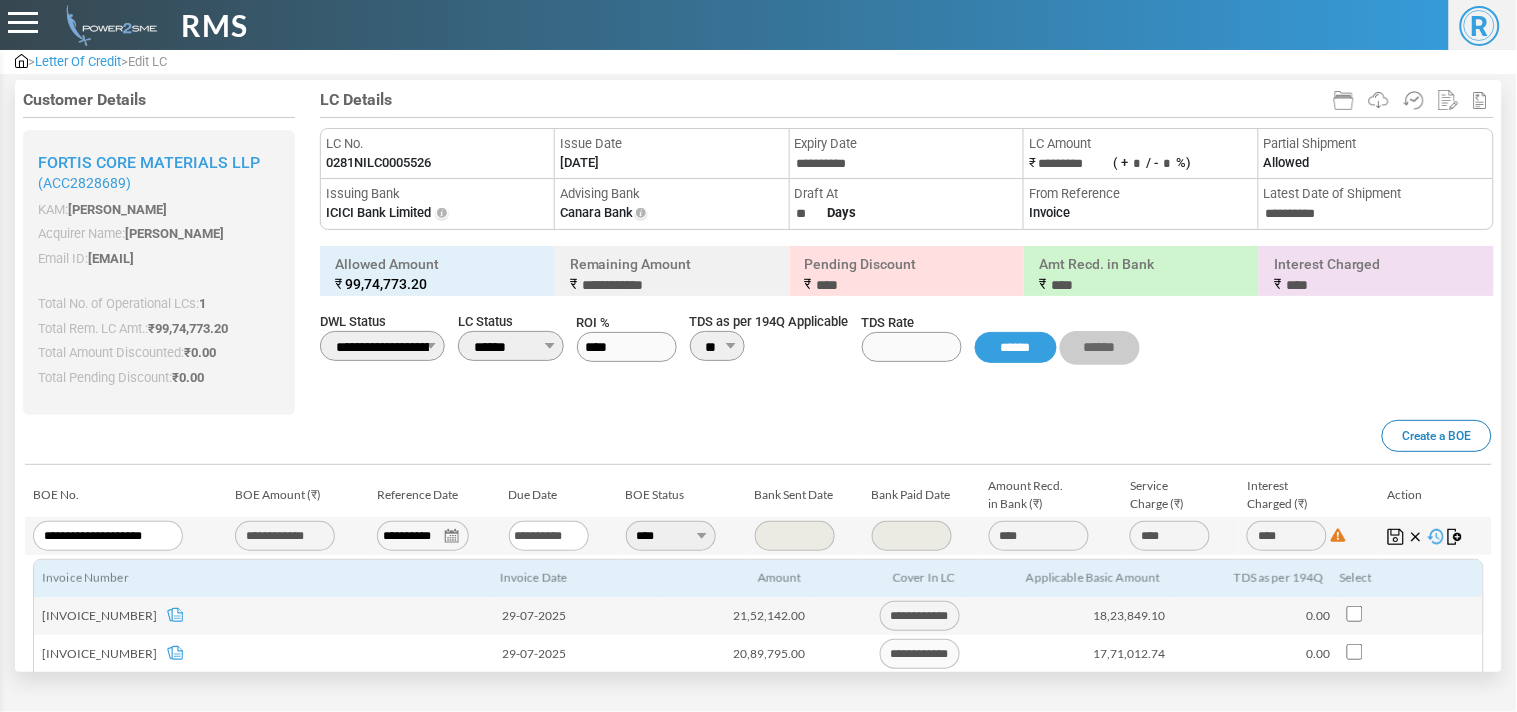 click on "(ACC2828689)" at bounding box center (159, 183) 